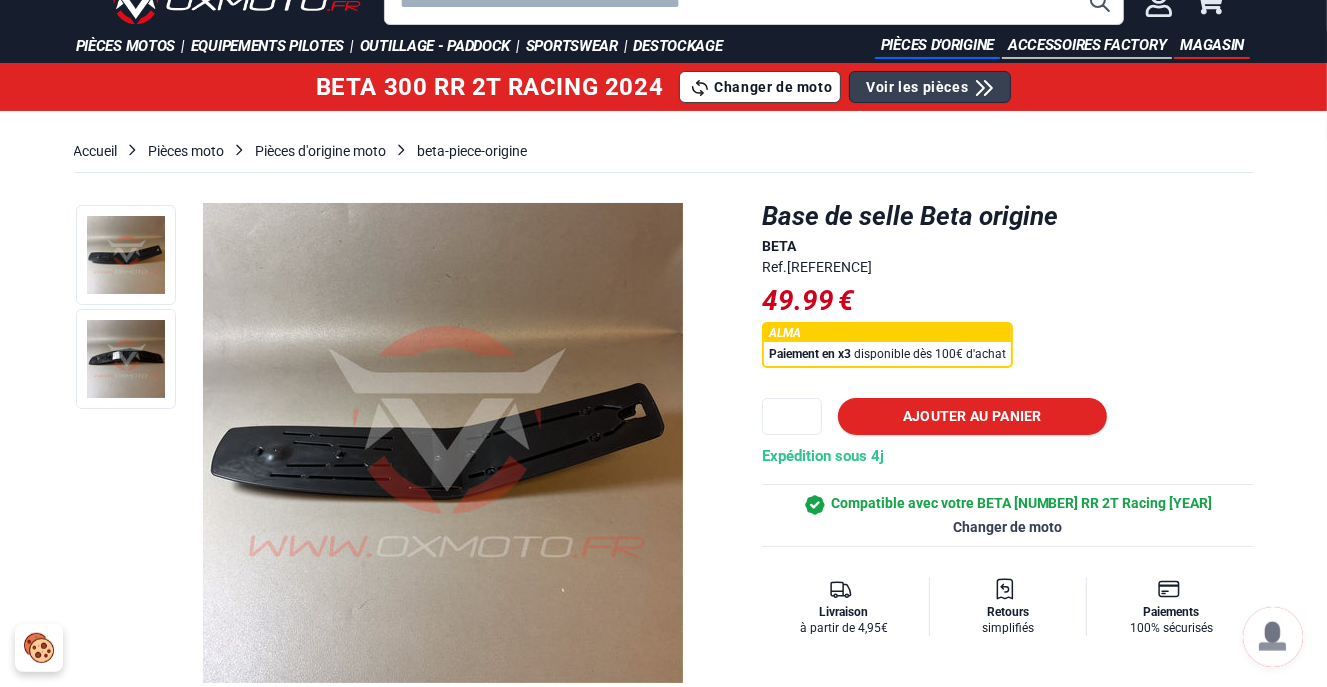 scroll, scrollTop: 0, scrollLeft: 0, axis: both 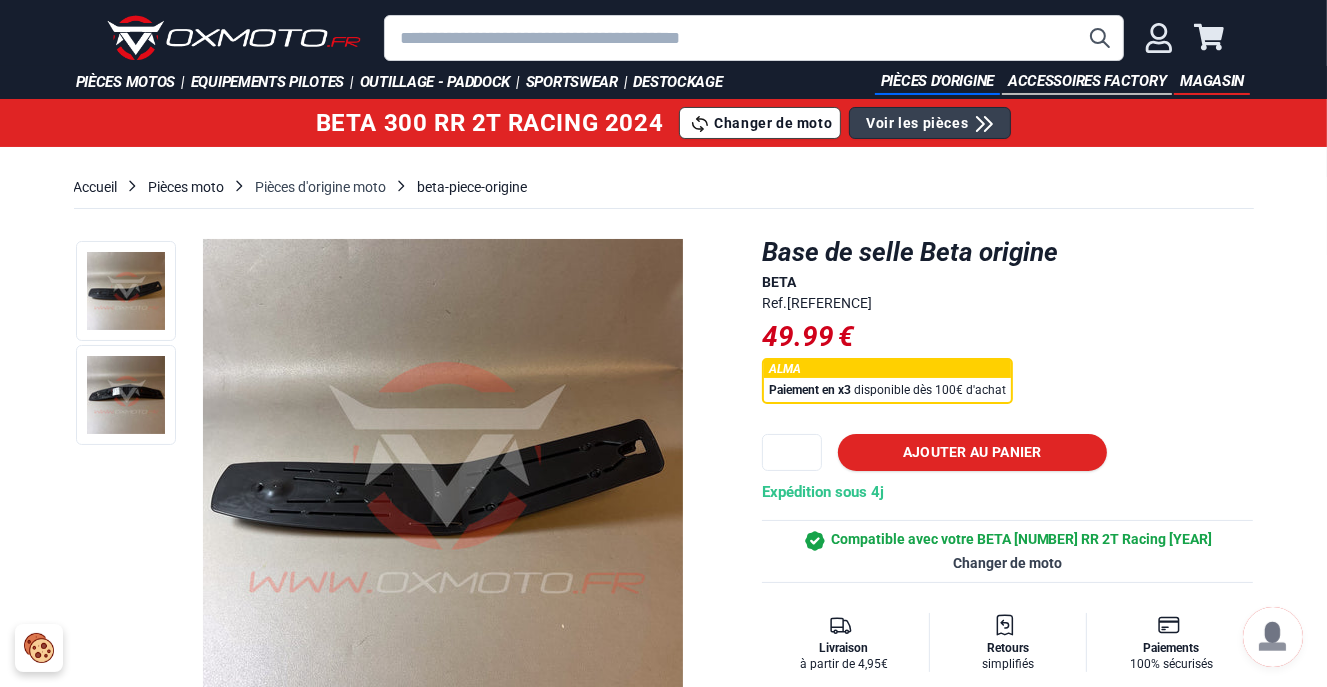 click on "Pièces d'origine moto" at bounding box center (321, 187) 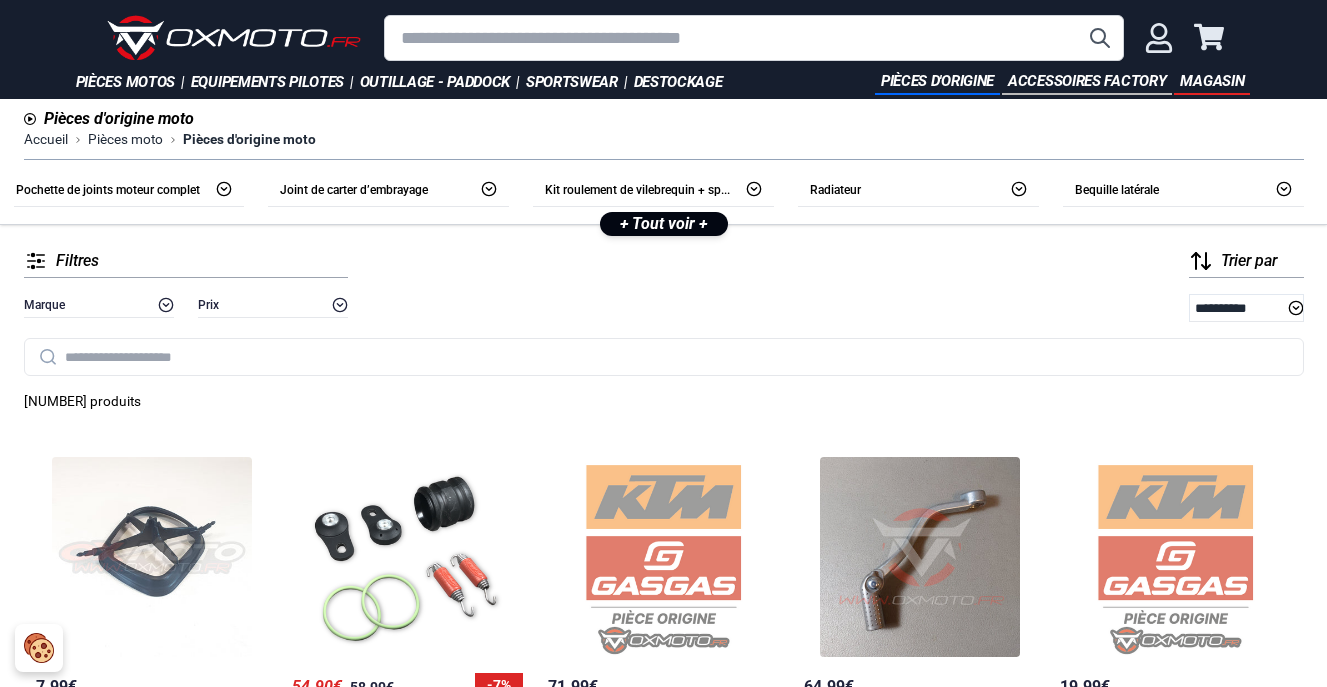 scroll, scrollTop: 0, scrollLeft: 0, axis: both 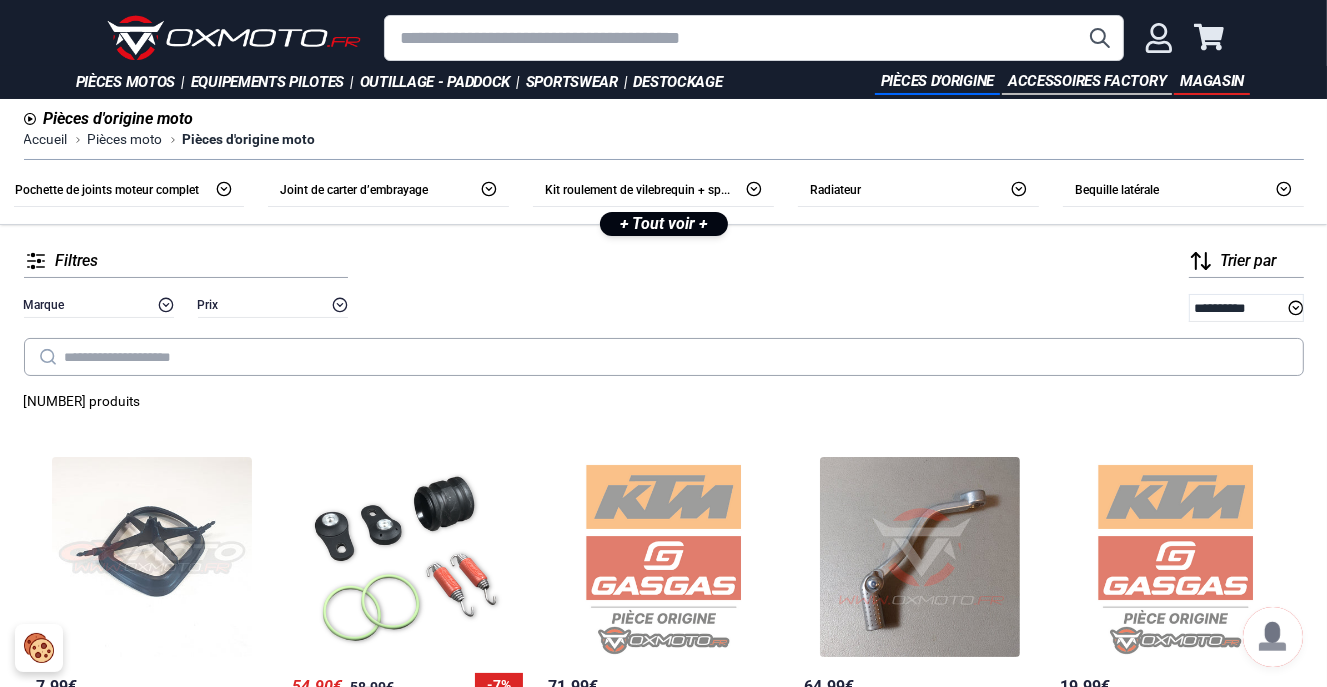 click at bounding box center (664, 357) 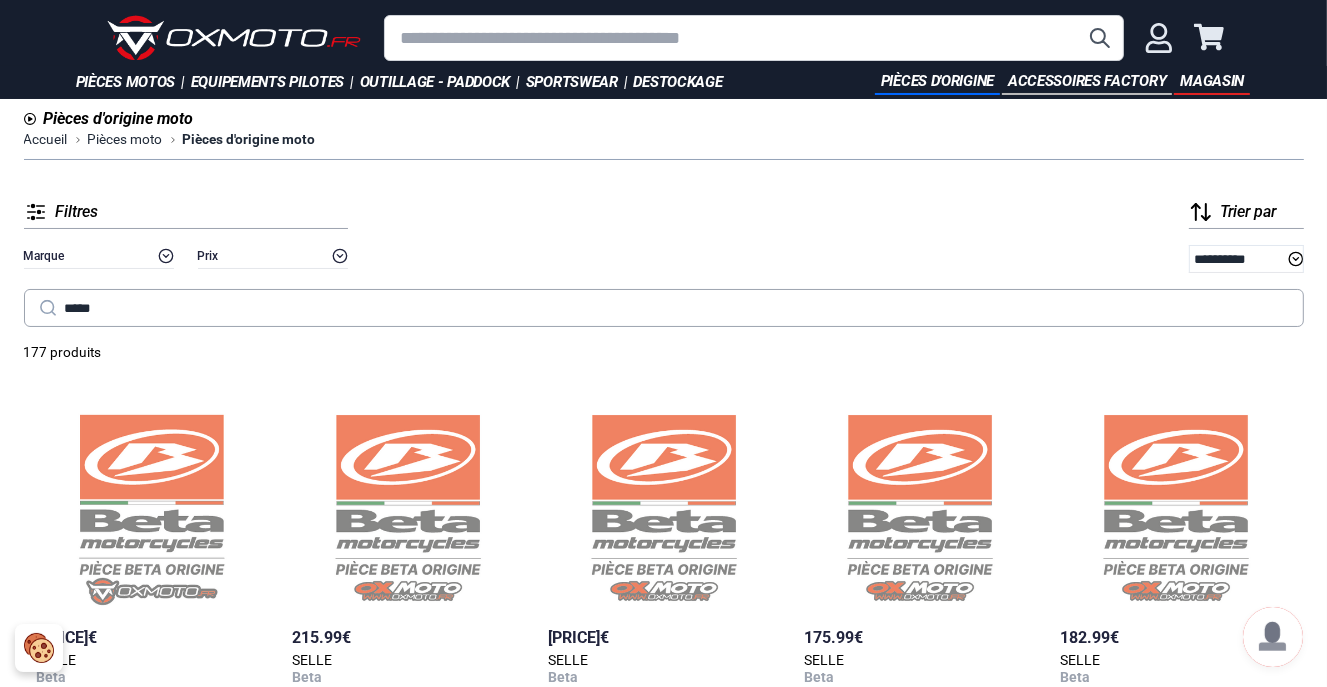 type on "*****" 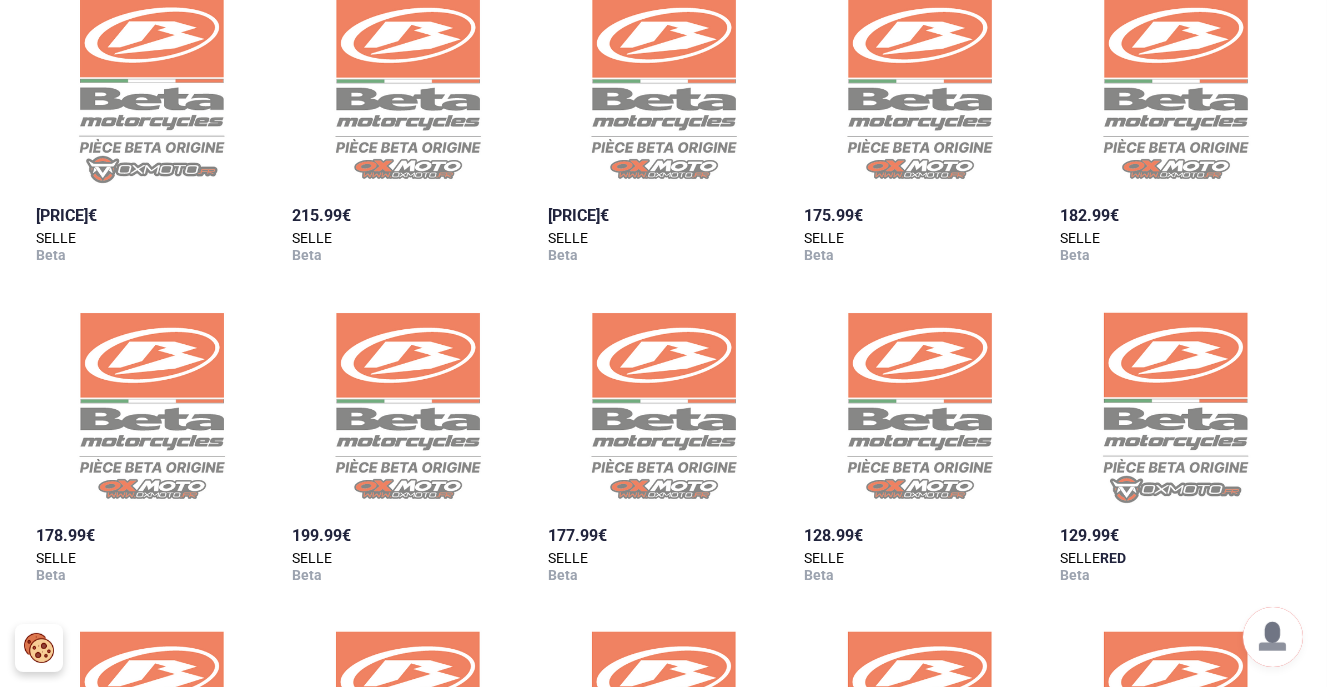 scroll, scrollTop: 0, scrollLeft: 0, axis: both 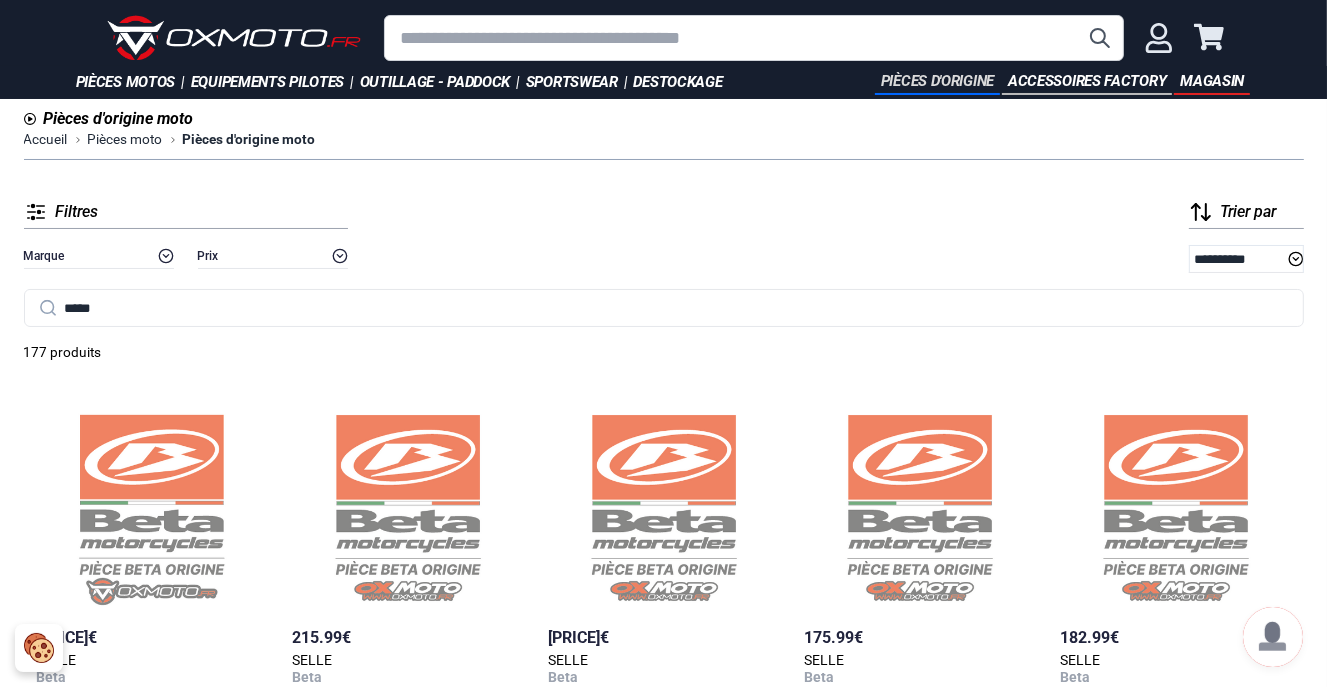 click on "Pièces d'origine" at bounding box center [937, 82] 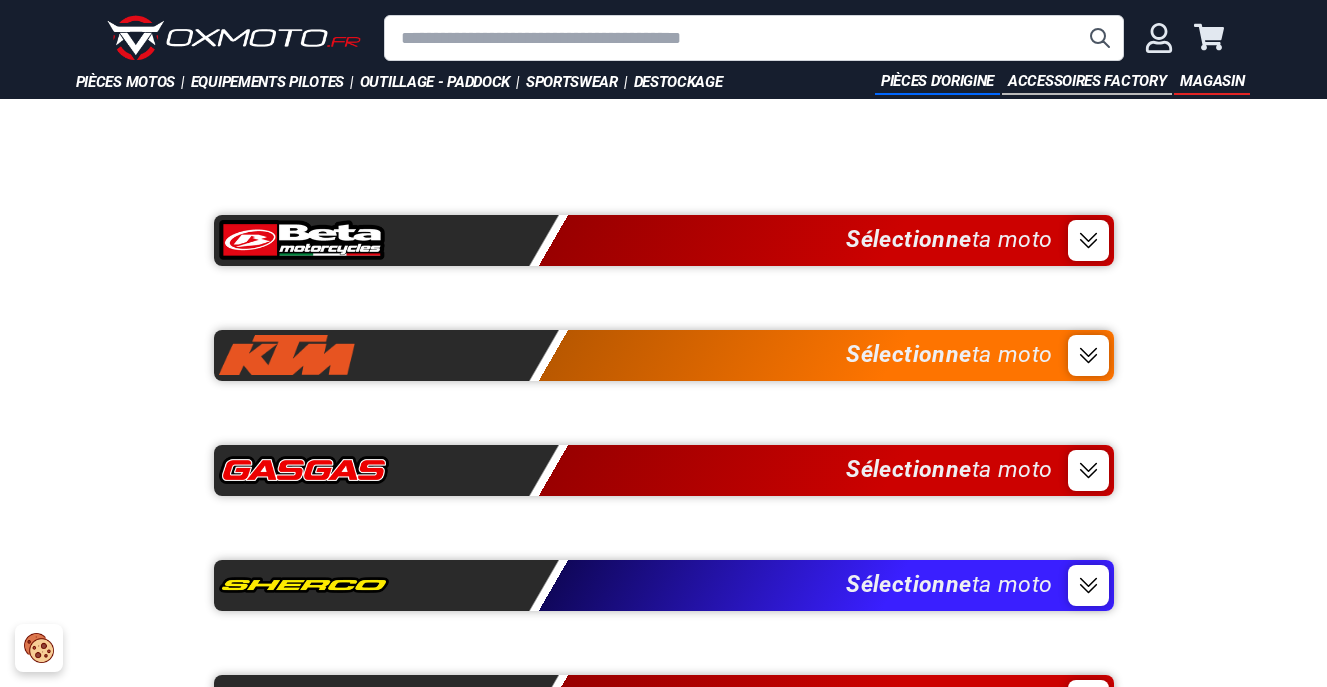 scroll, scrollTop: 0, scrollLeft: 0, axis: both 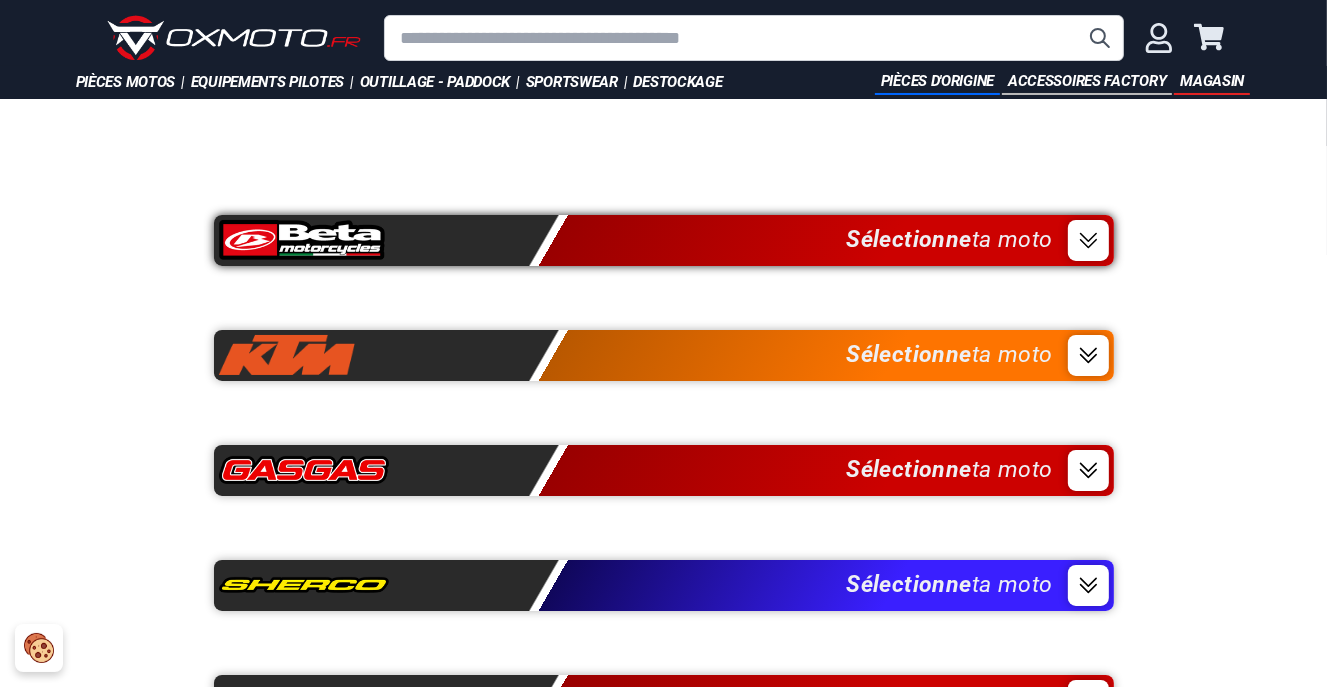 click on "Sélectionne  ta moto" at bounding box center [664, 240] 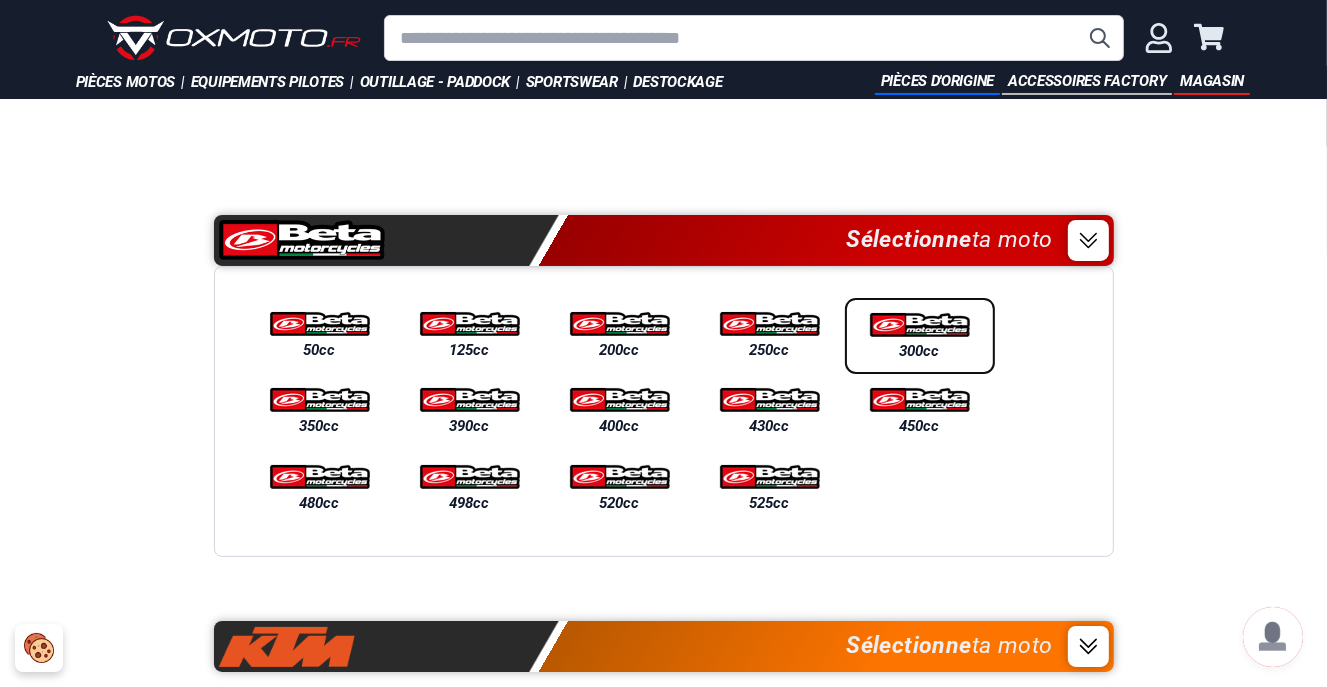click on "300cc" at bounding box center (920, 351) 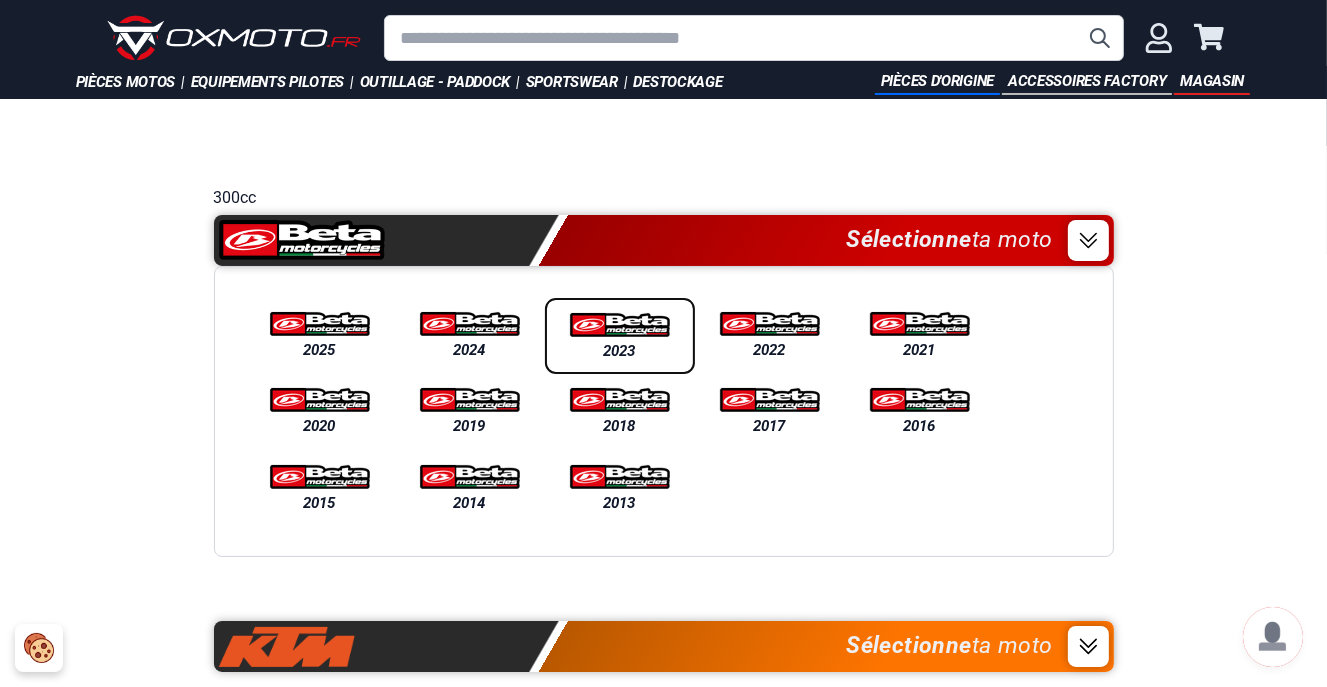 click on "2023" at bounding box center [620, 336] 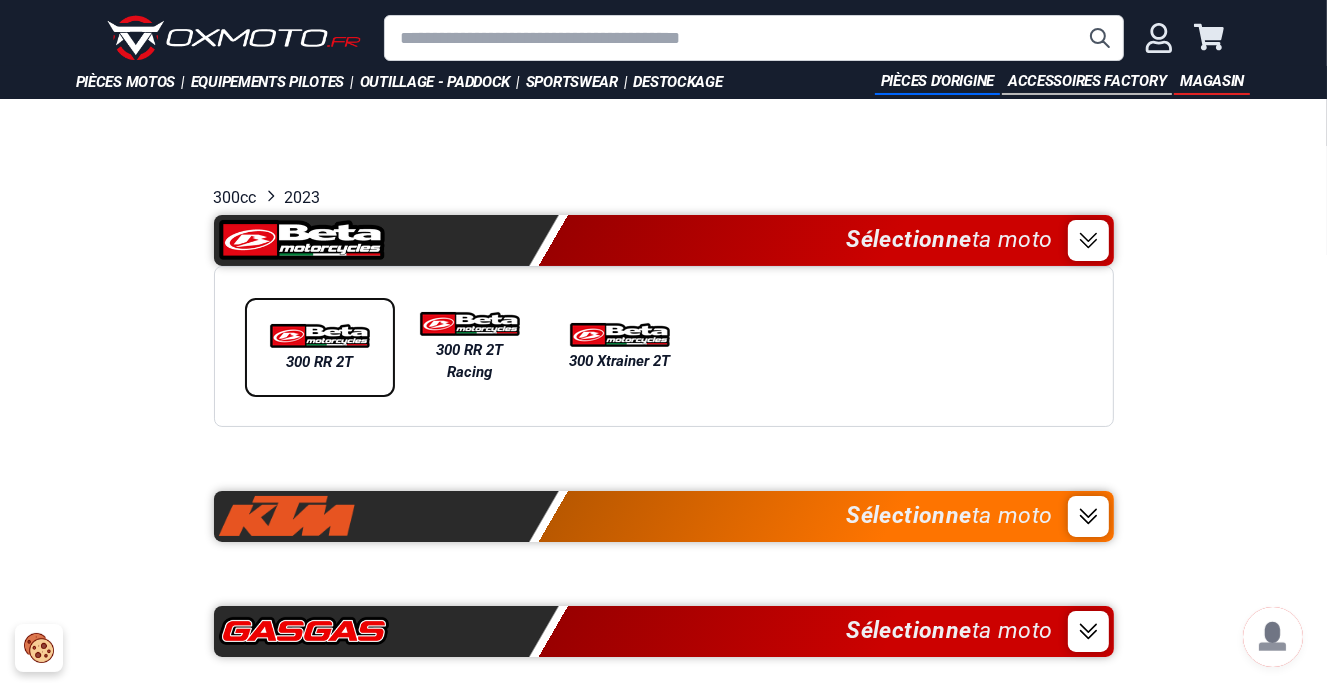 click at bounding box center (320, 336) 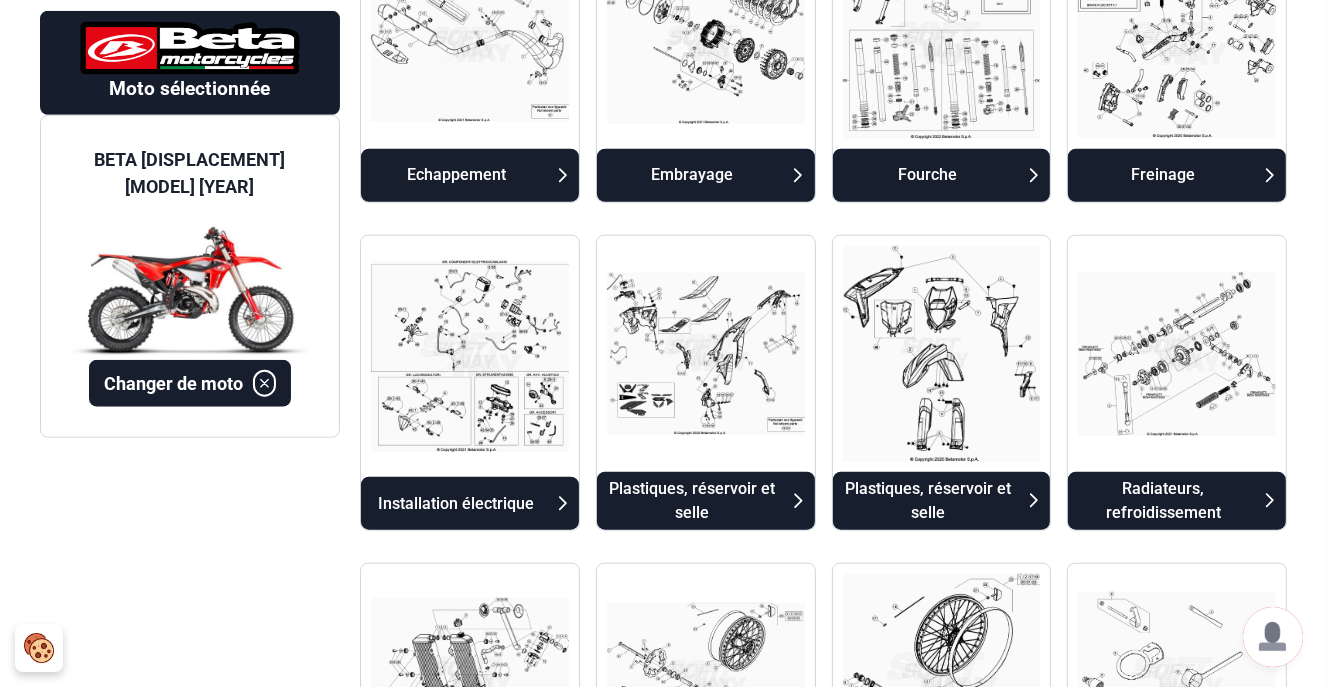 scroll, scrollTop: 1584, scrollLeft: 0, axis: vertical 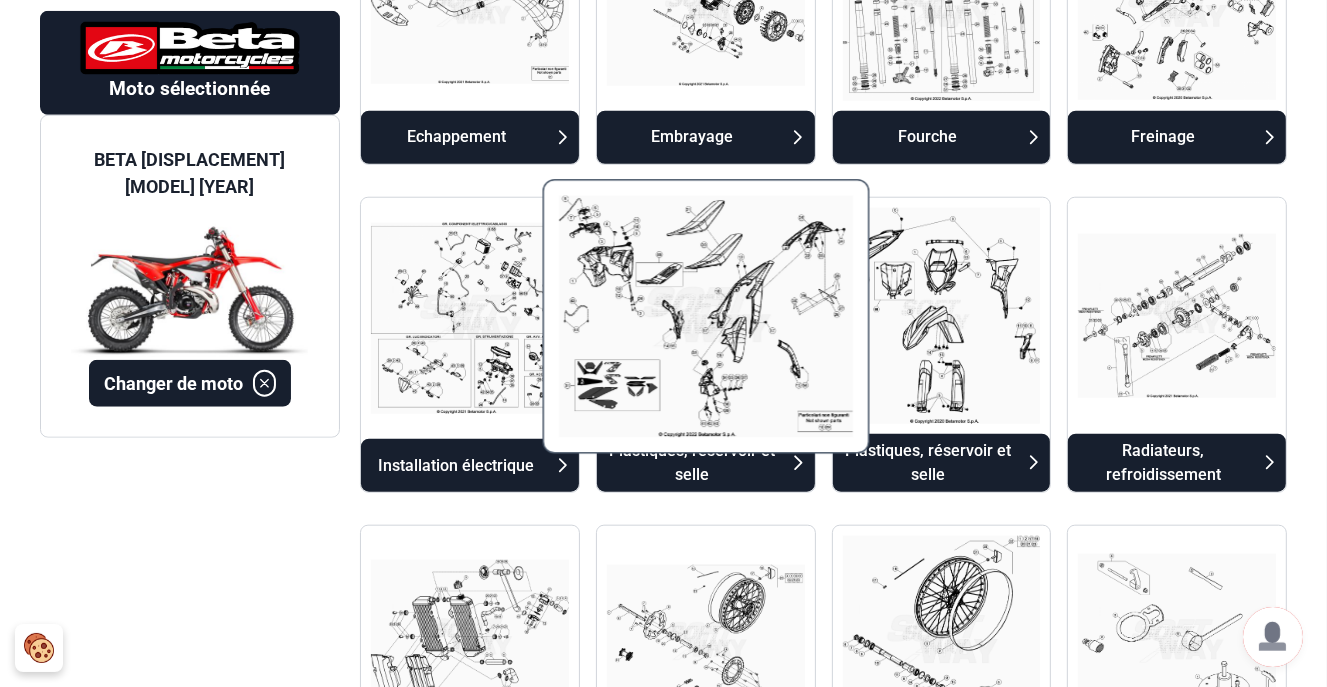 click at bounding box center [705, 316] 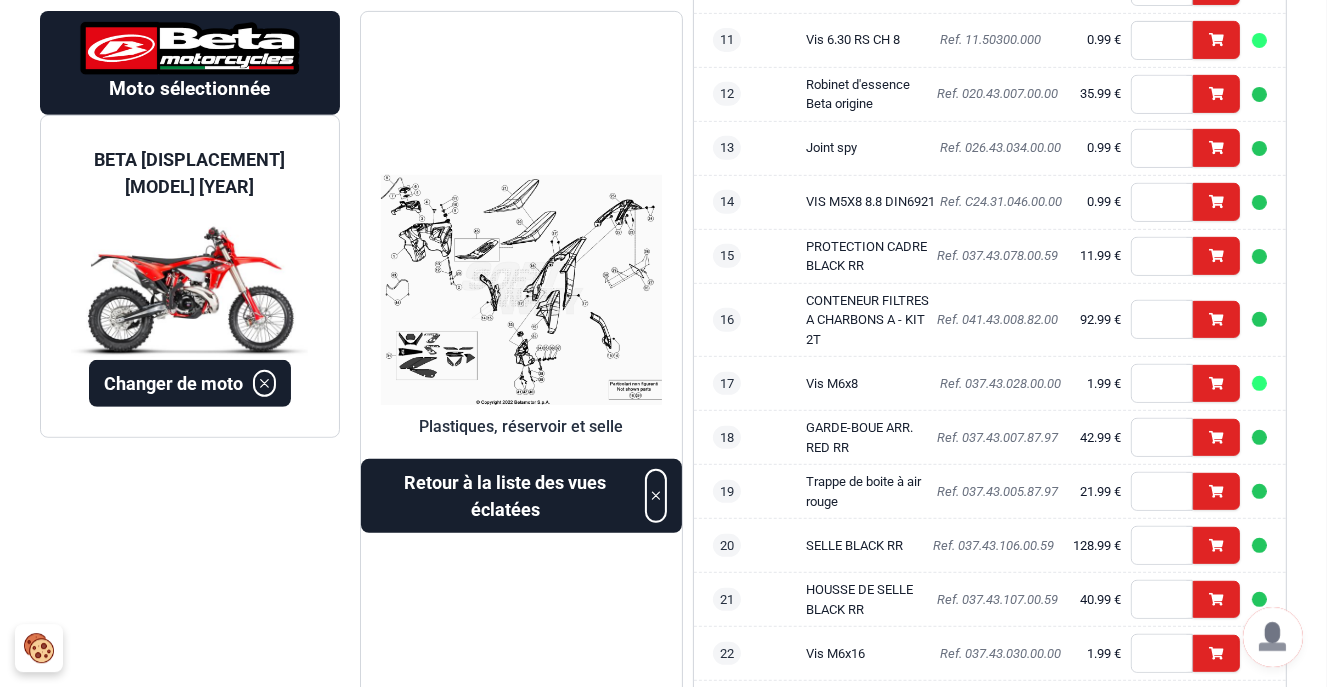 scroll, scrollTop: 798, scrollLeft: 0, axis: vertical 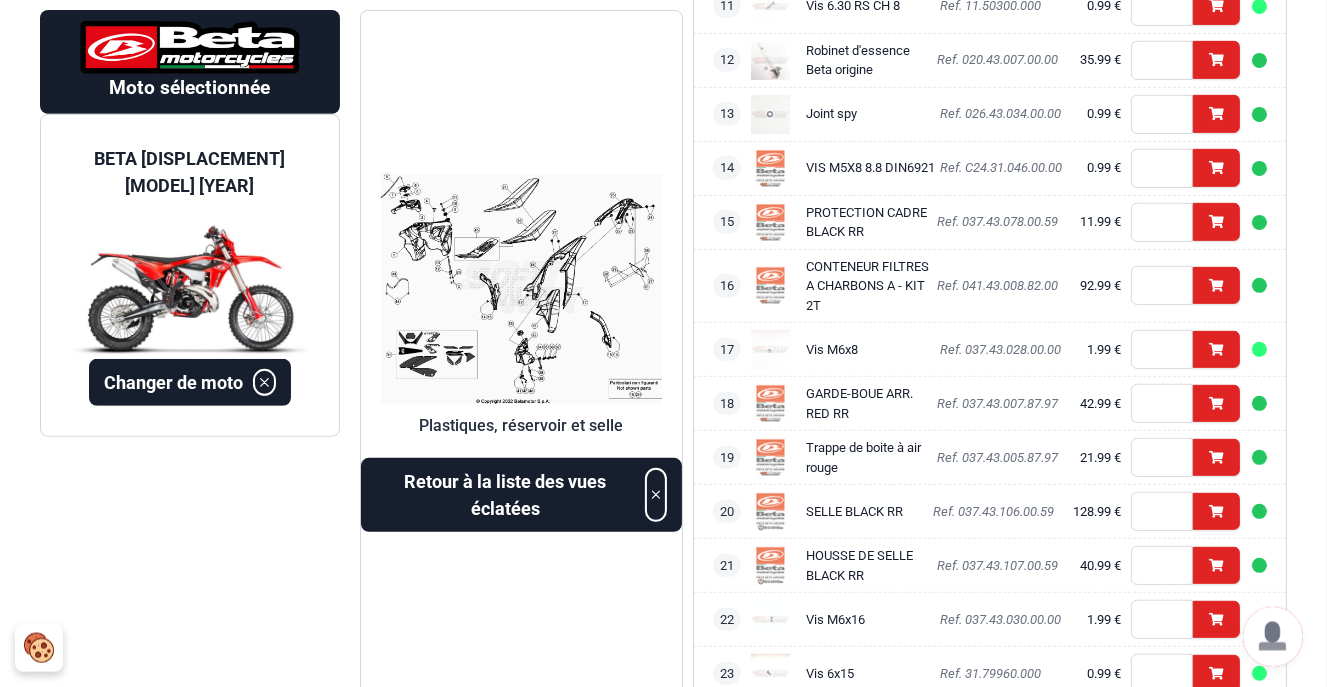 click at bounding box center [521, 289] 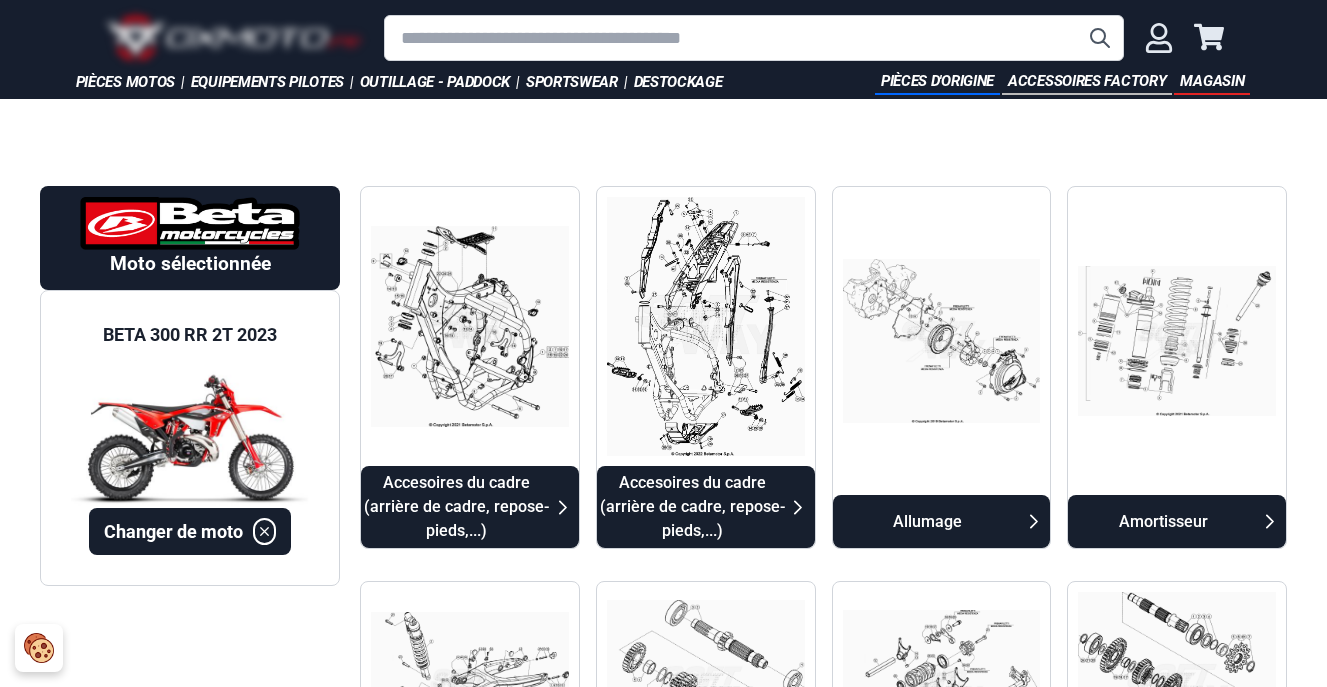 scroll, scrollTop: 1584, scrollLeft: 0, axis: vertical 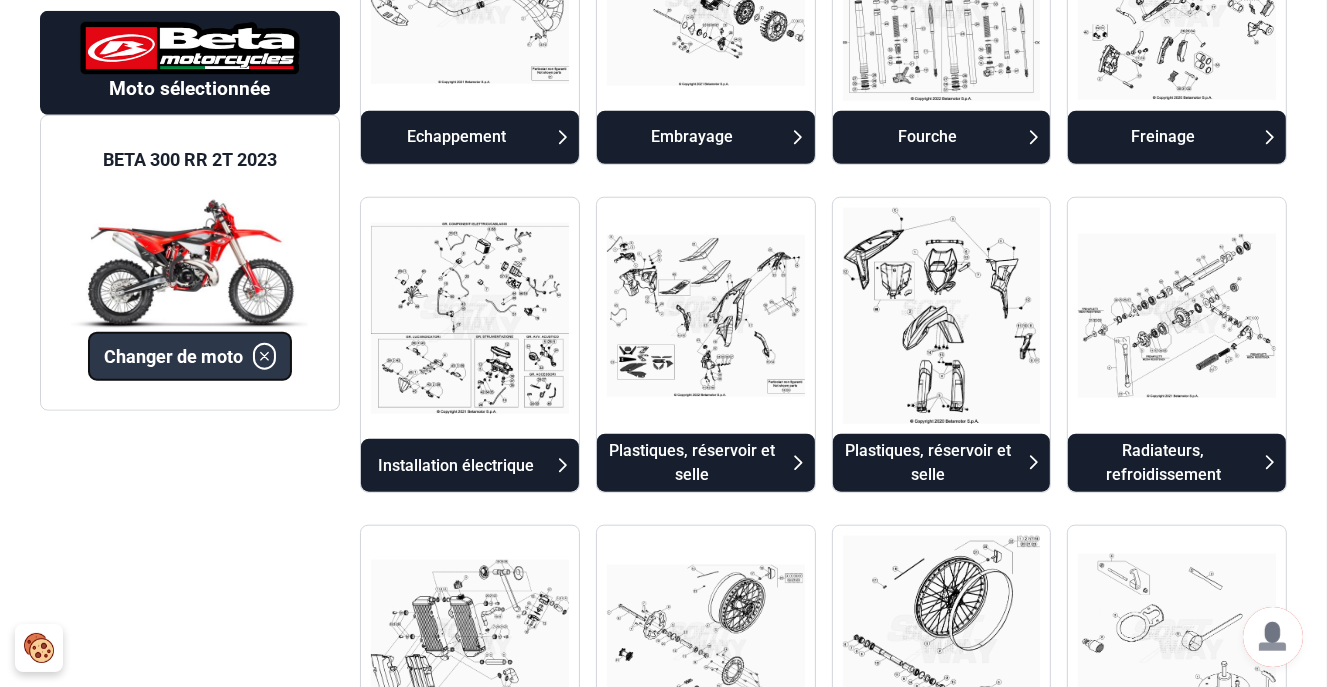 click on "Changer de moto" at bounding box center (173, 355) 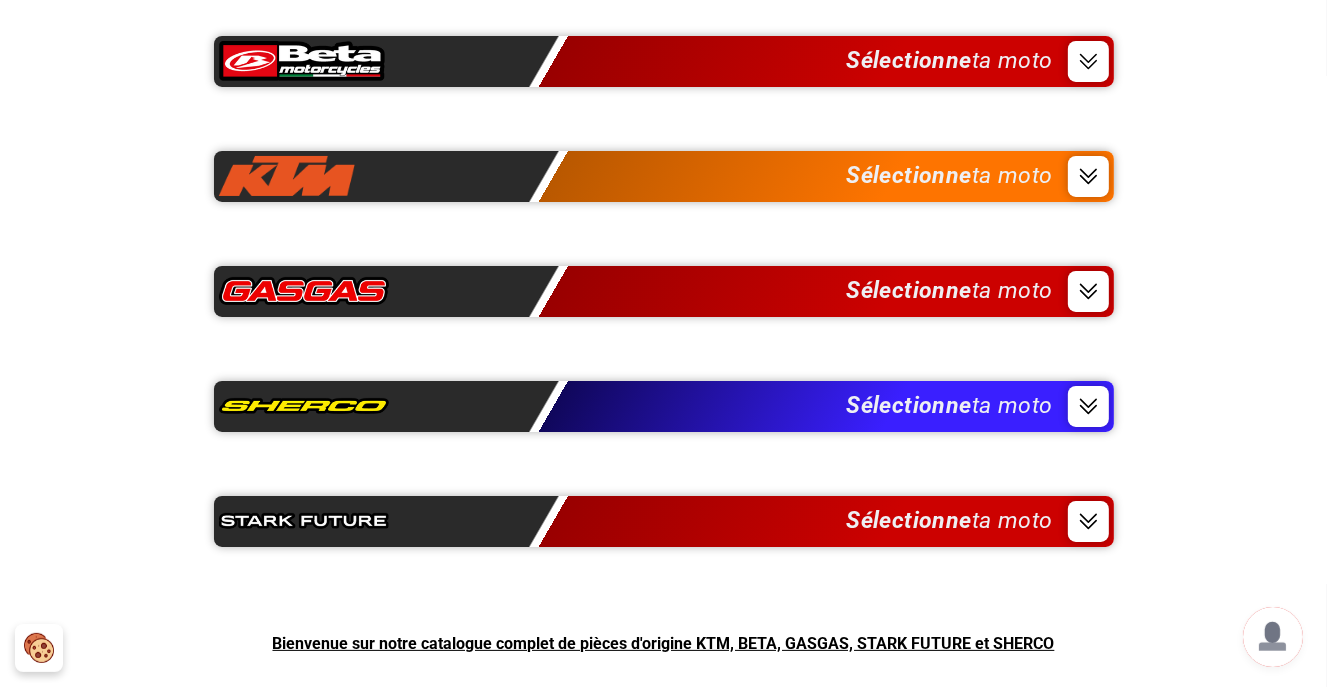 scroll, scrollTop: 105, scrollLeft: 0, axis: vertical 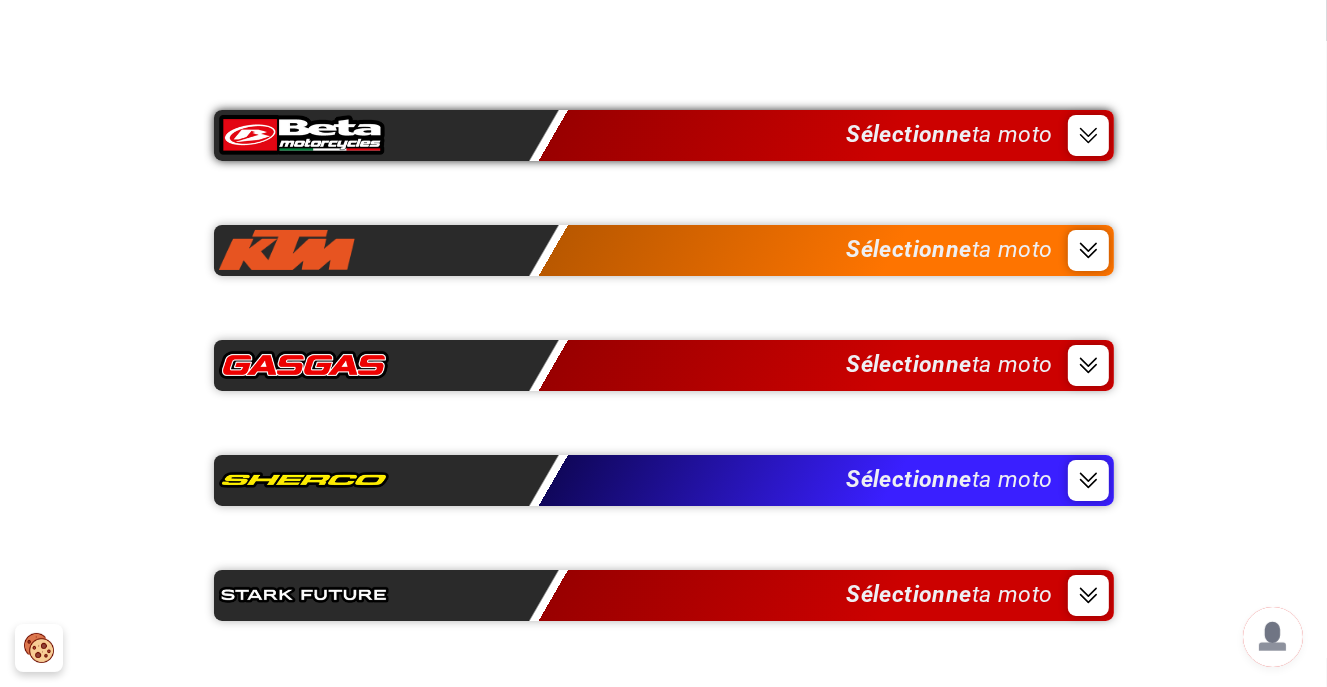 click on "Sélectionne  ta moto" at bounding box center (664, 135) 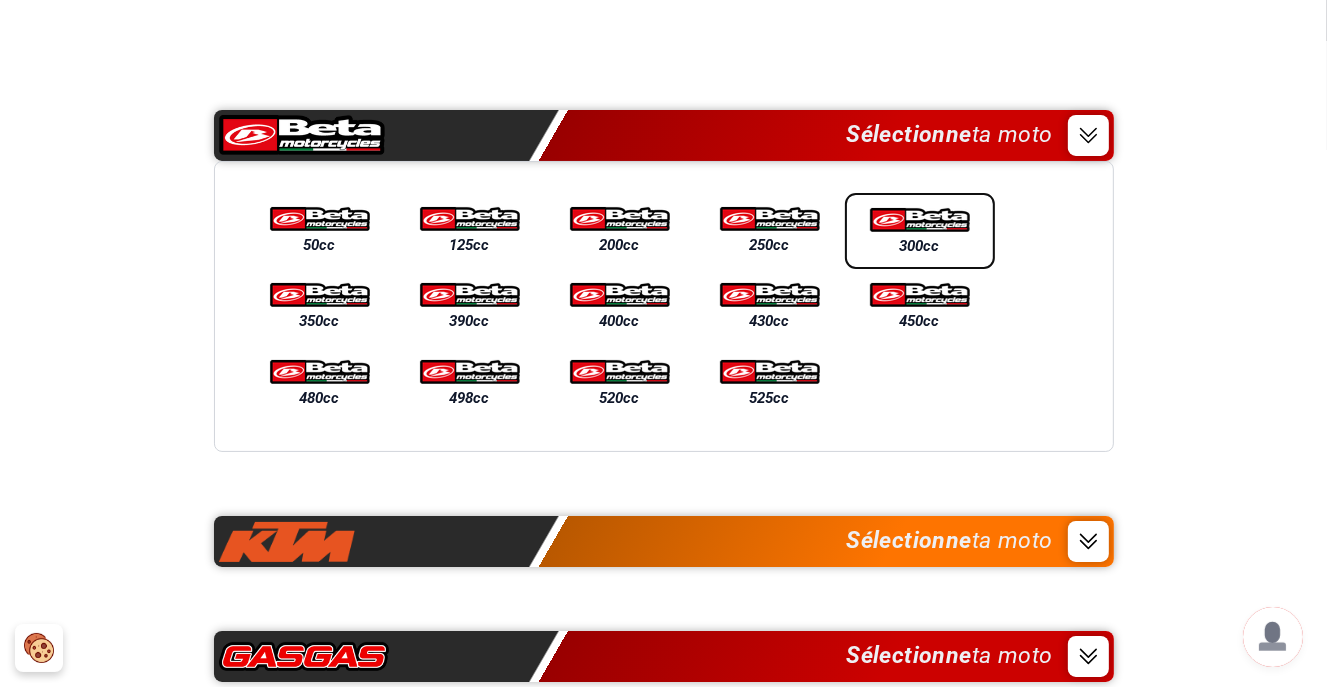 click on "300cc" at bounding box center (920, 231) 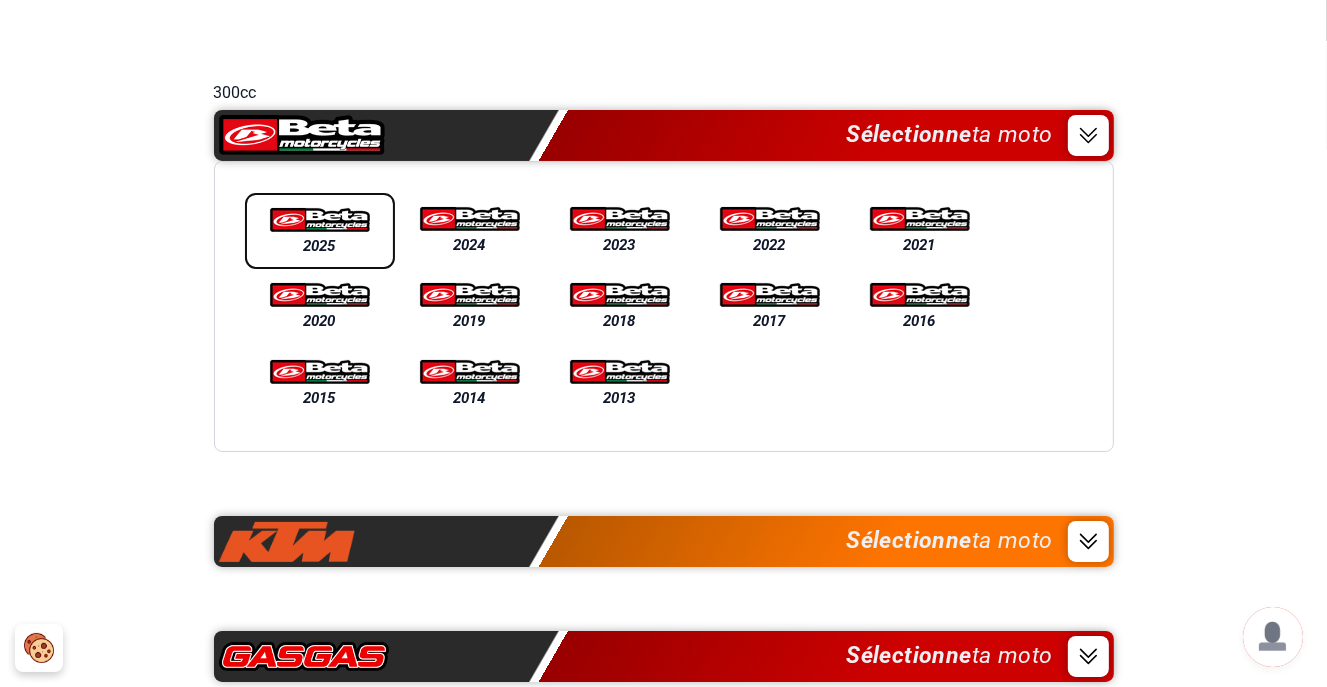 click on "2025" at bounding box center [320, 231] 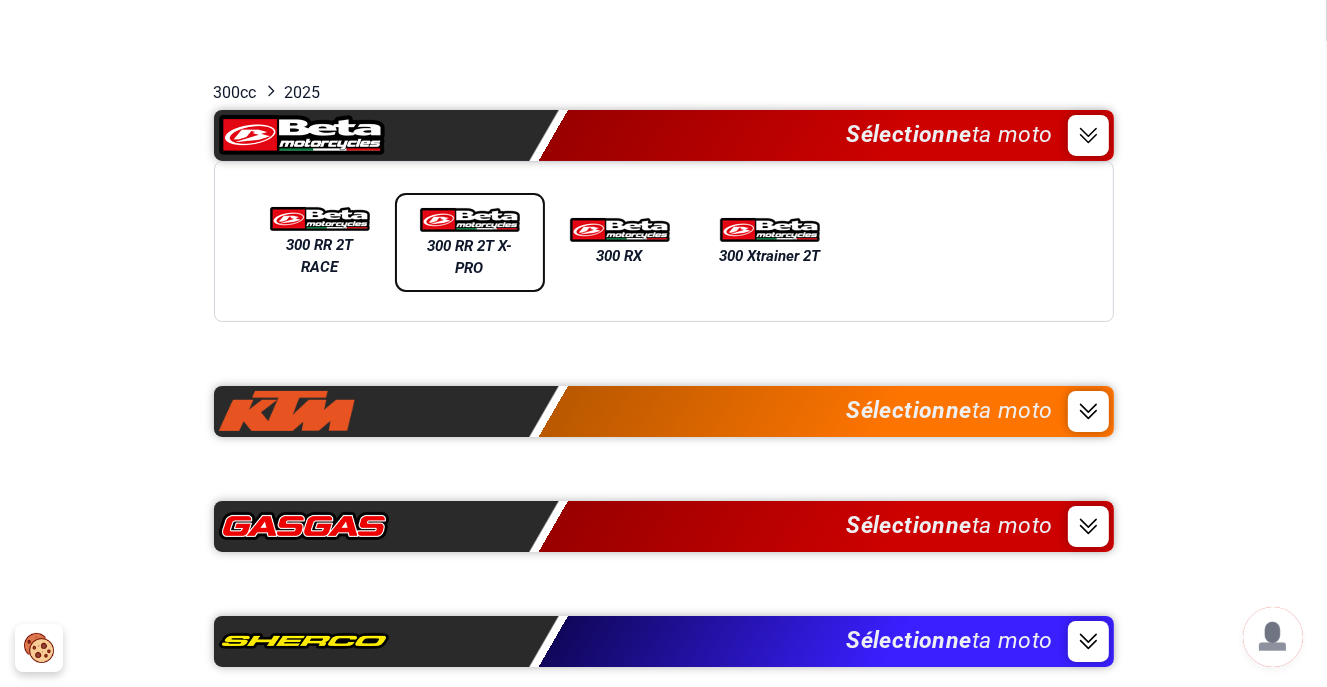 click on "300 RR 2T X-PRO" at bounding box center (470, 257) 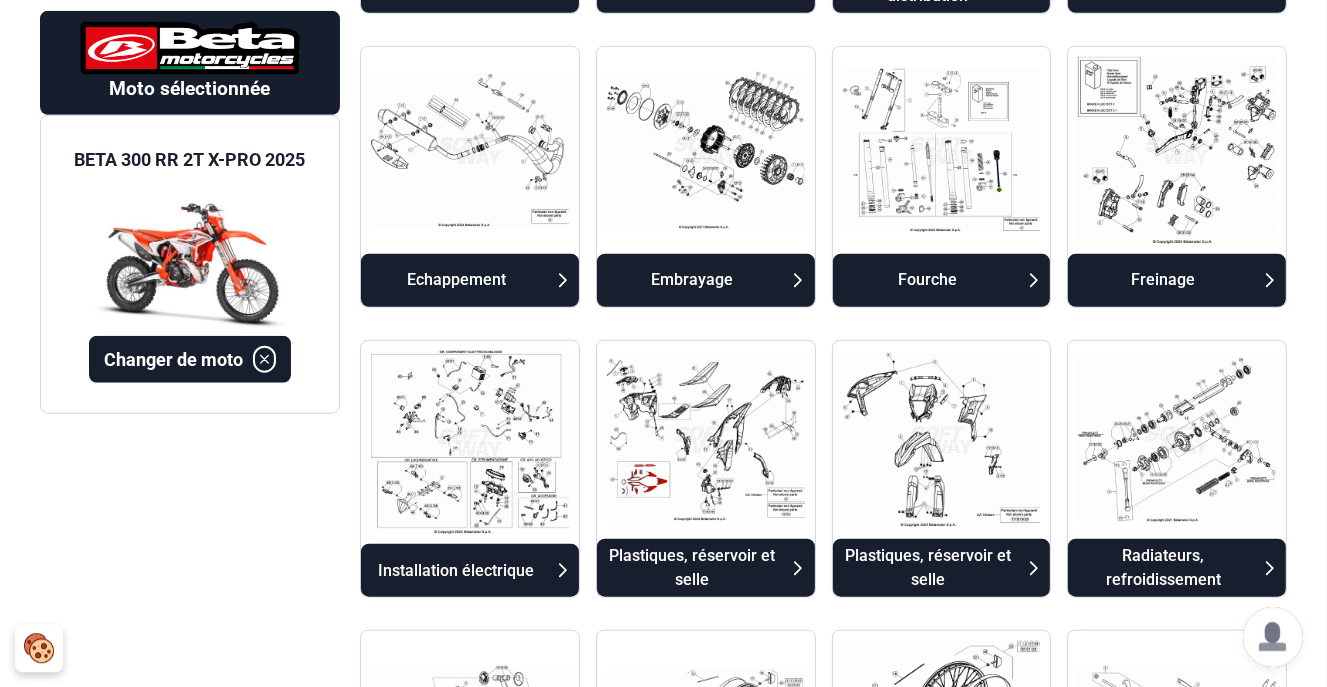 scroll, scrollTop: 1478, scrollLeft: 0, axis: vertical 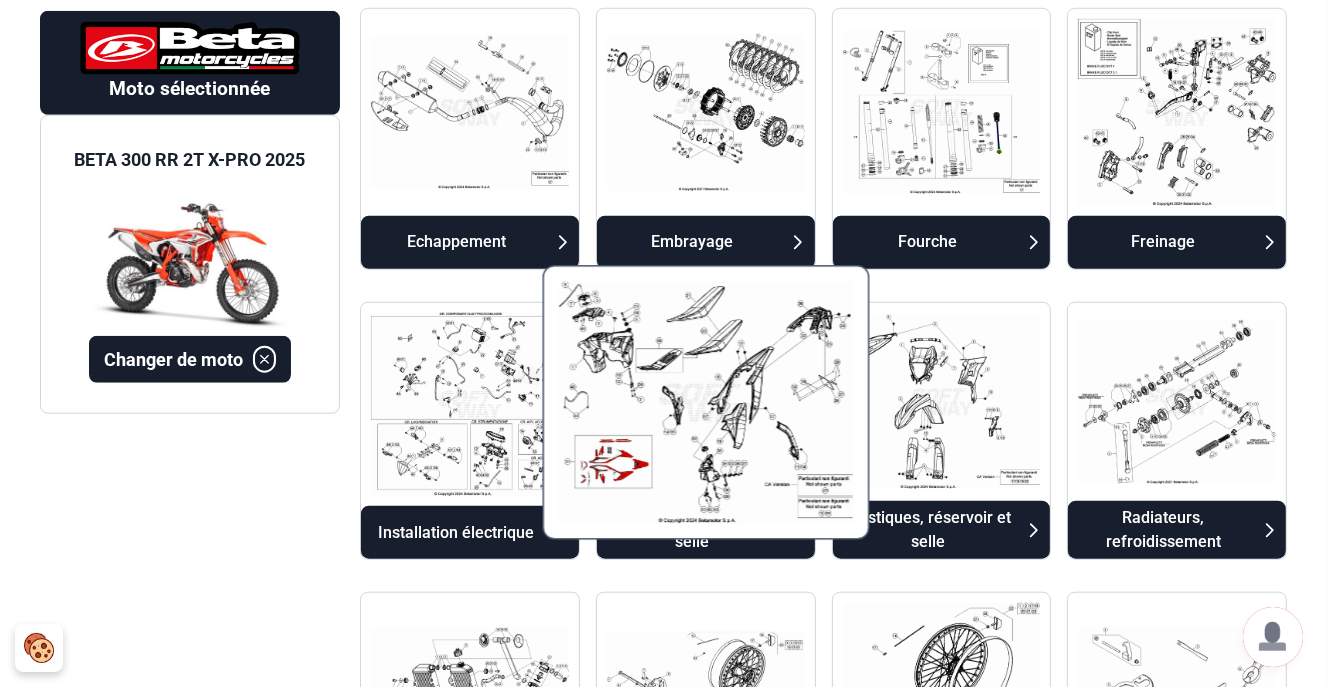 click at bounding box center (705, 402) 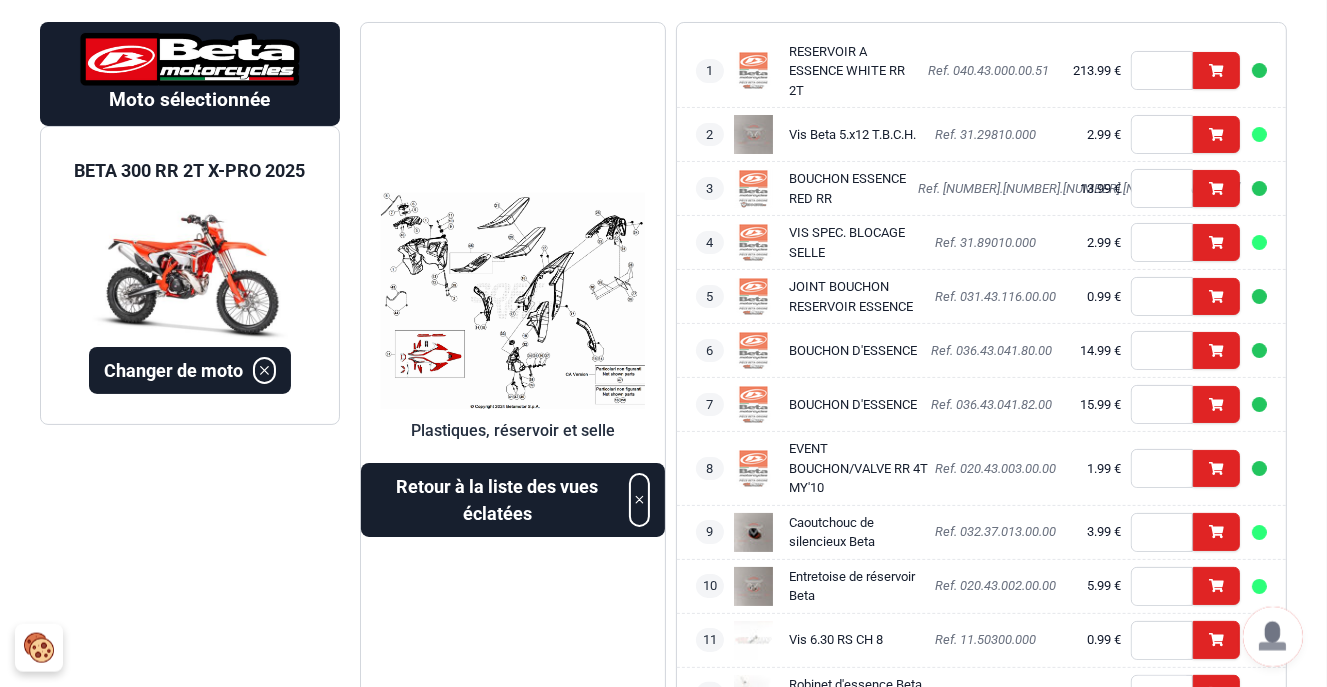click at bounding box center (513, 301) 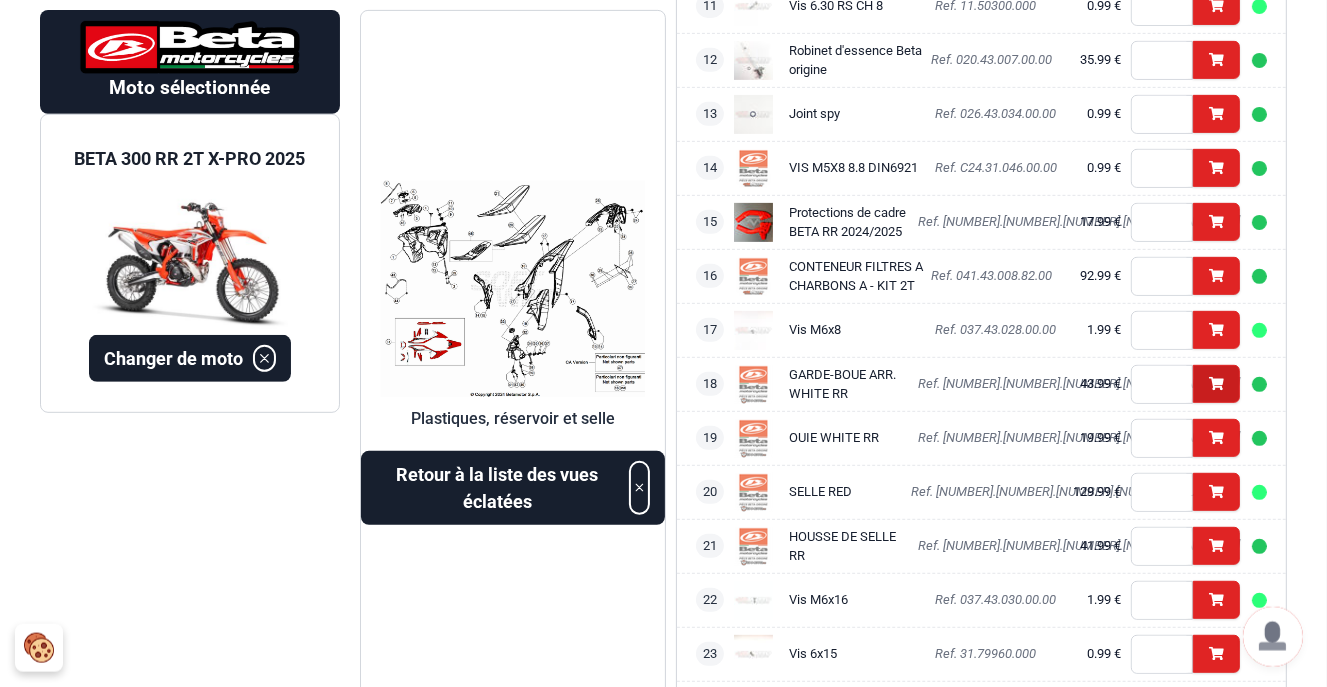 scroll, scrollTop: 1009, scrollLeft: 0, axis: vertical 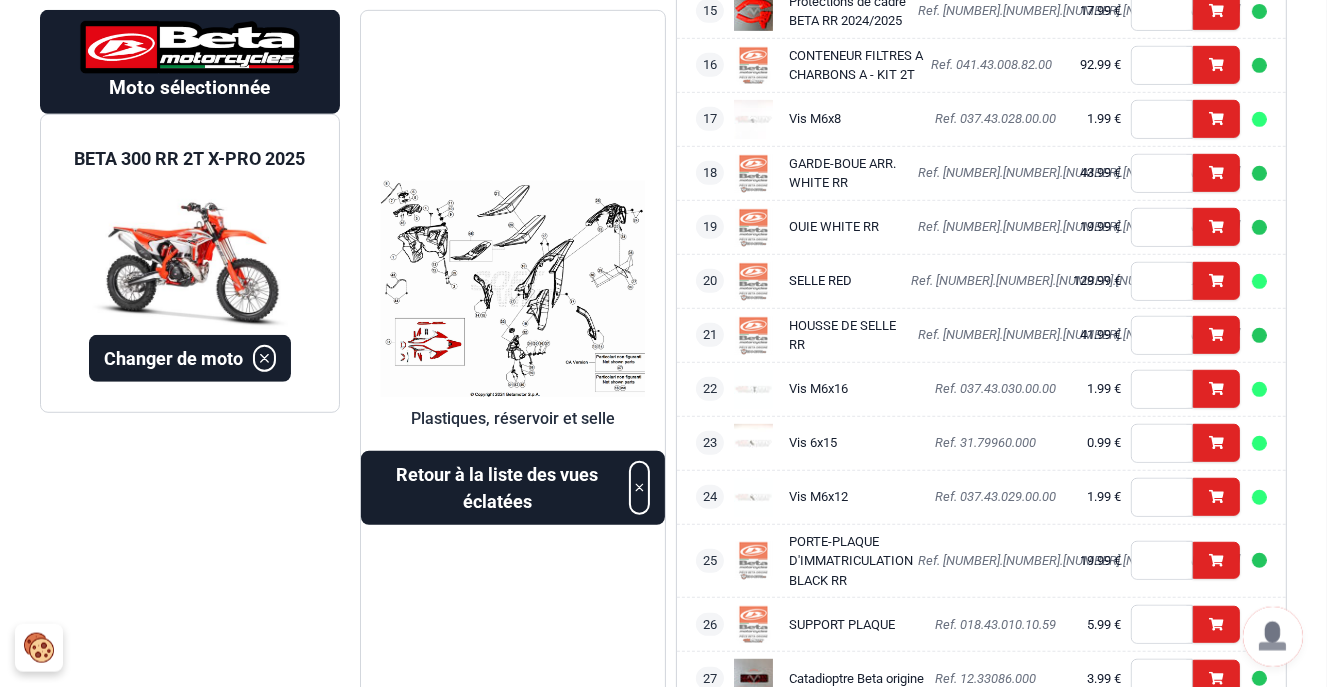 click on "SELLE RED" at bounding box center [820, 280] 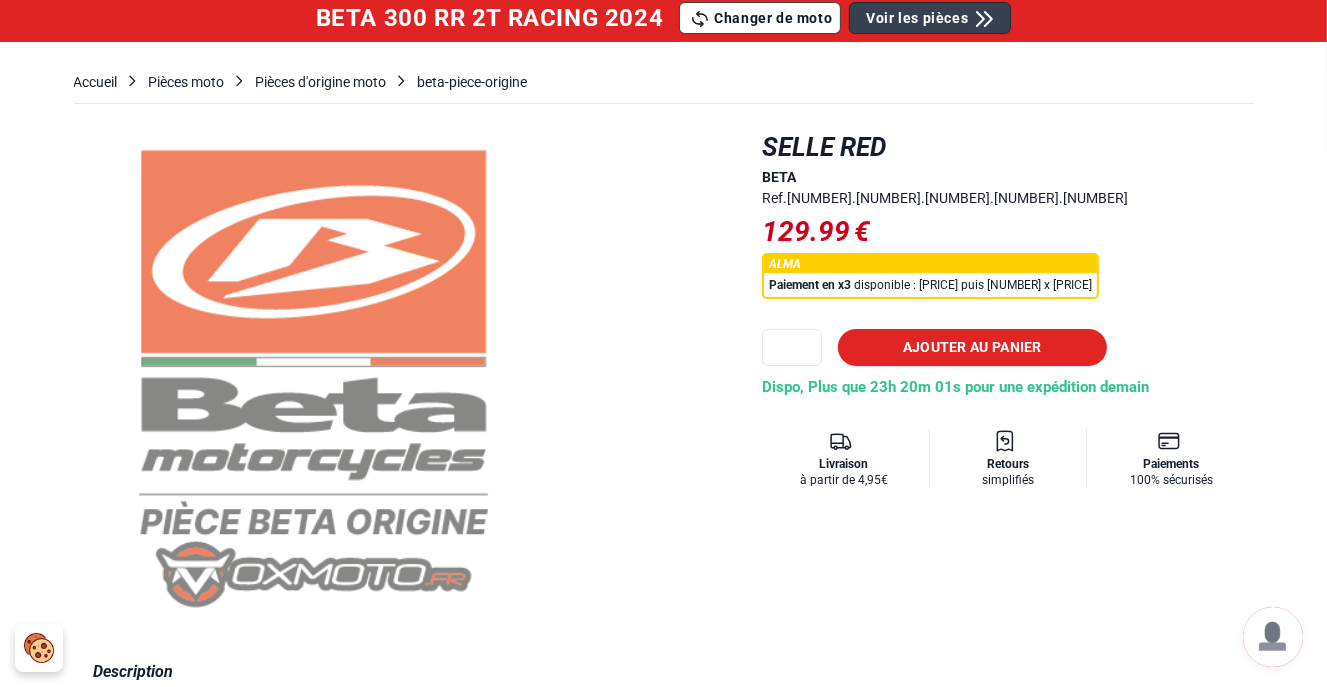 scroll, scrollTop: 0, scrollLeft: 0, axis: both 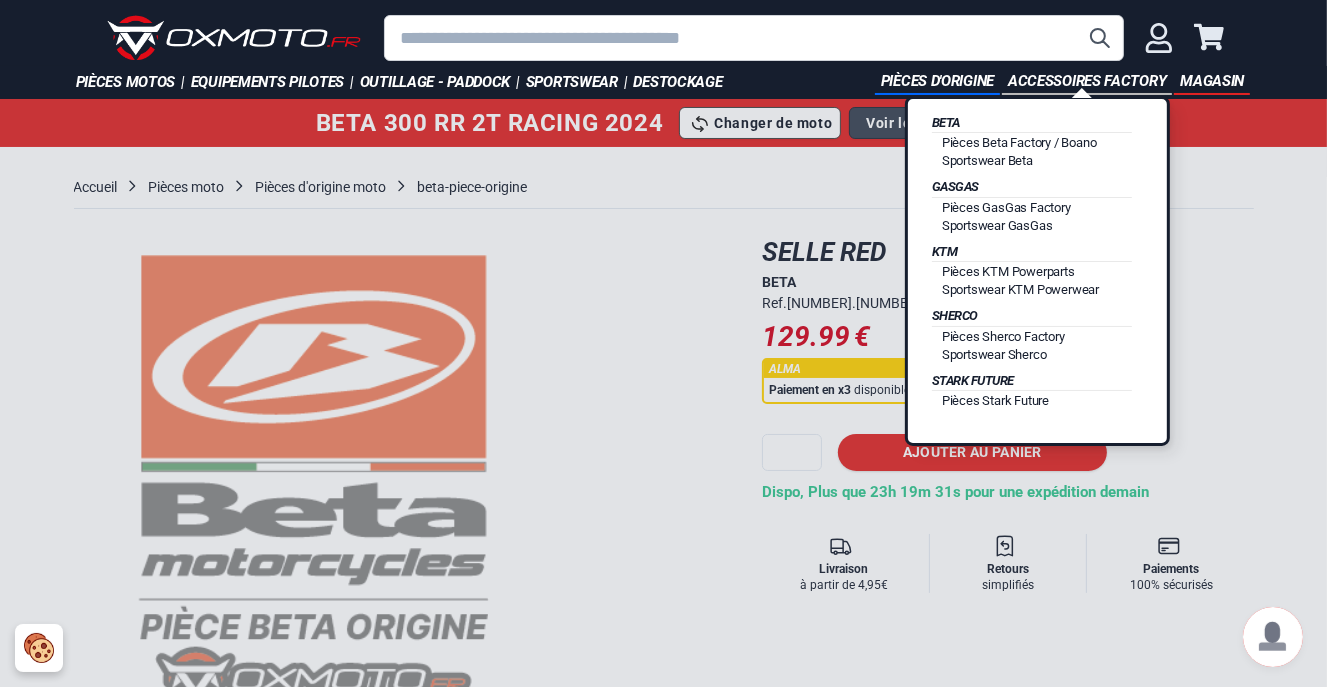 click on "Accessoires Factory" at bounding box center (1087, 82) 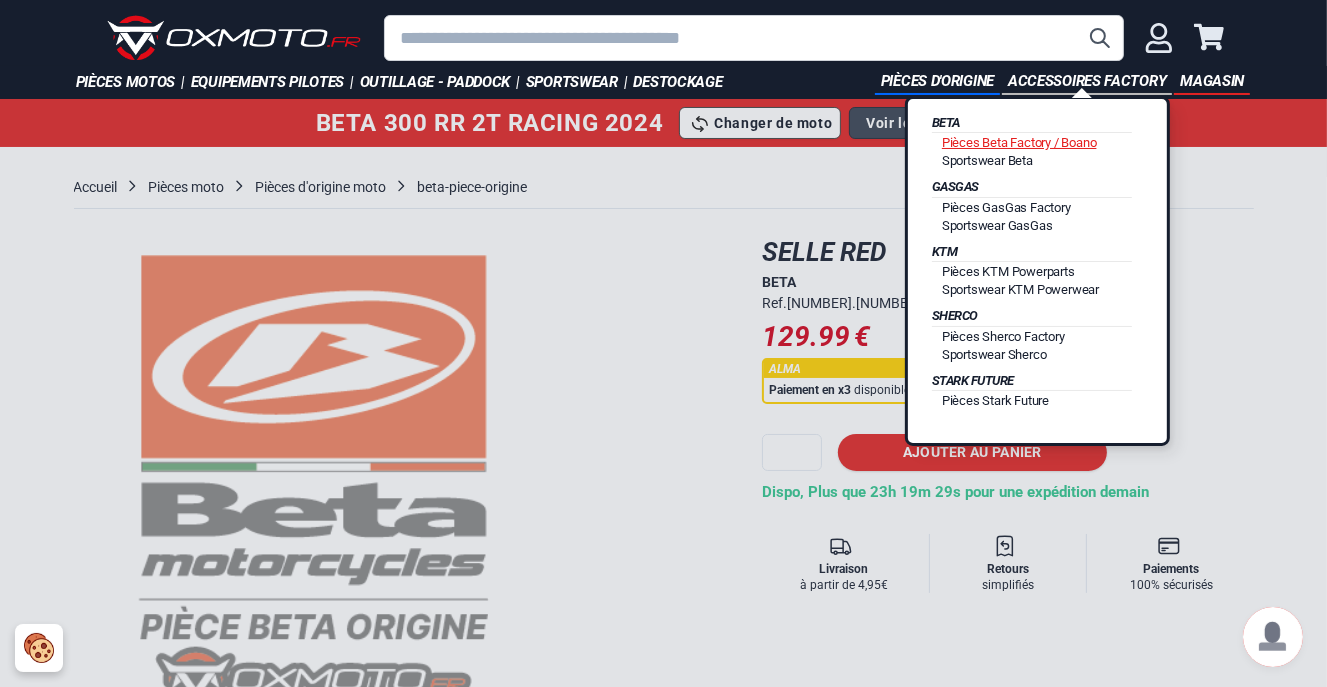 click on "Pièces Beta Factory / Boano" at bounding box center [1019, 142] 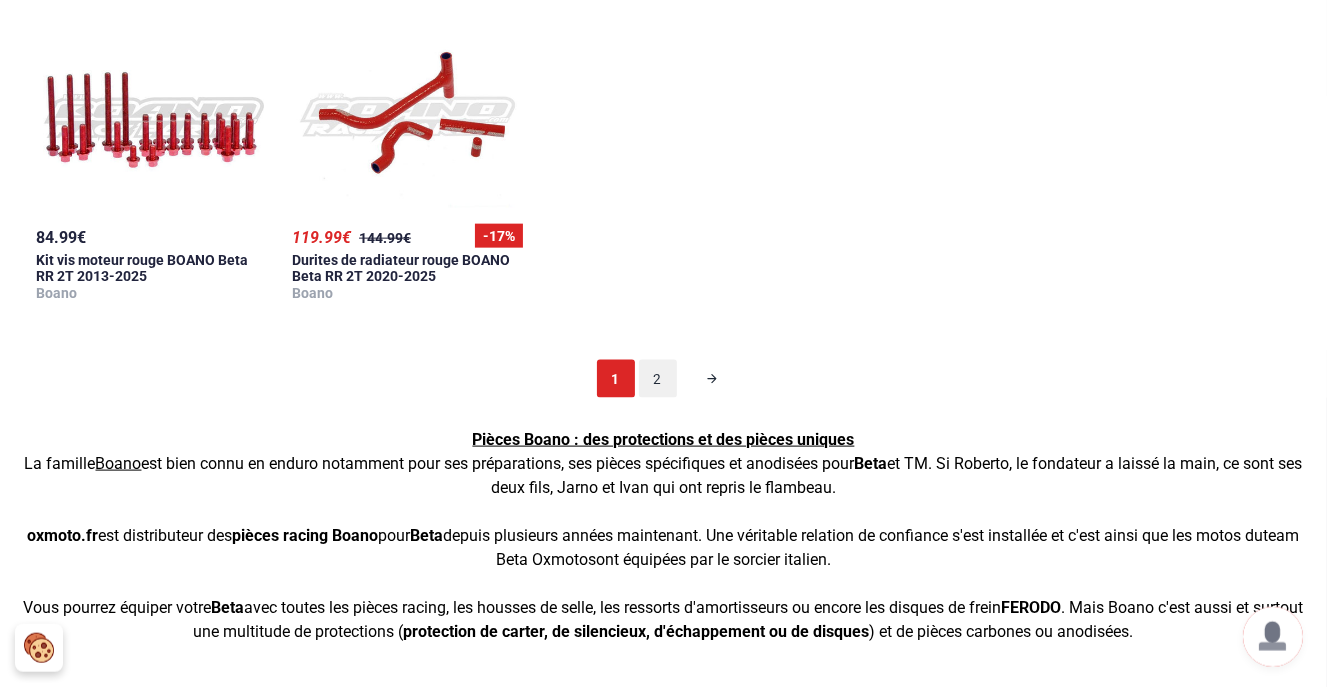scroll, scrollTop: 2323, scrollLeft: 0, axis: vertical 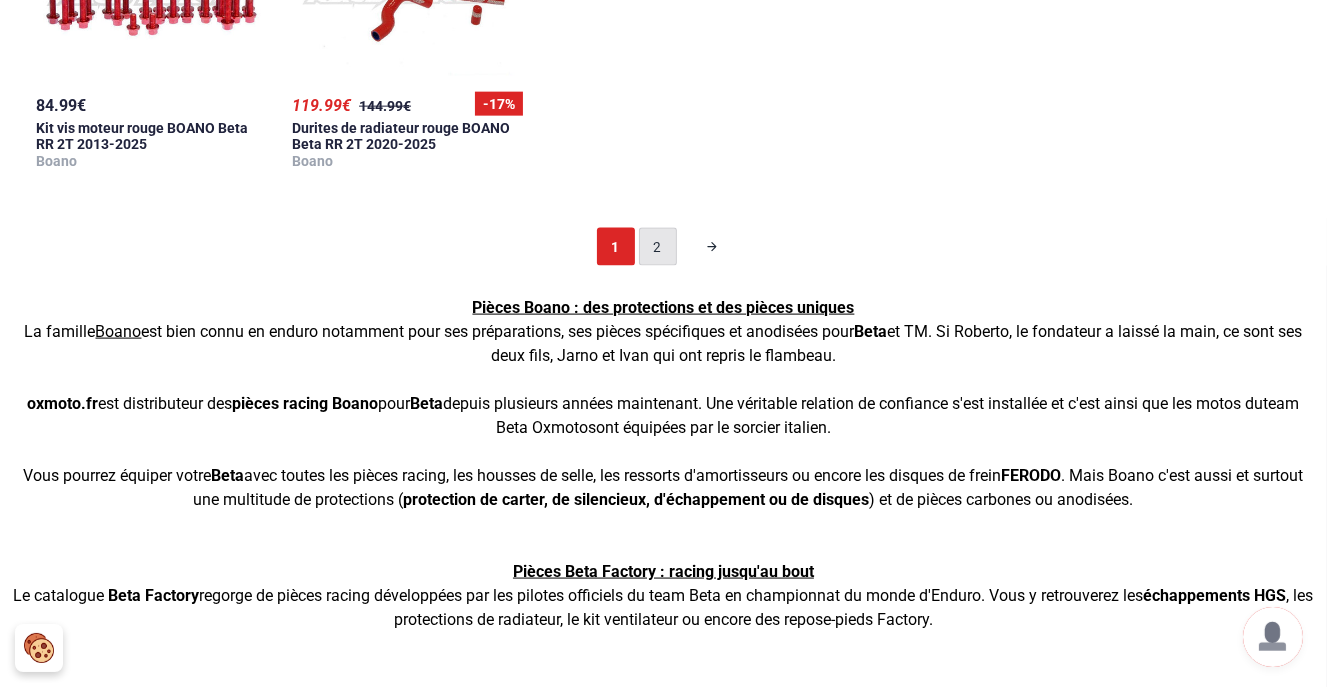 click on "2" at bounding box center (658, 247) 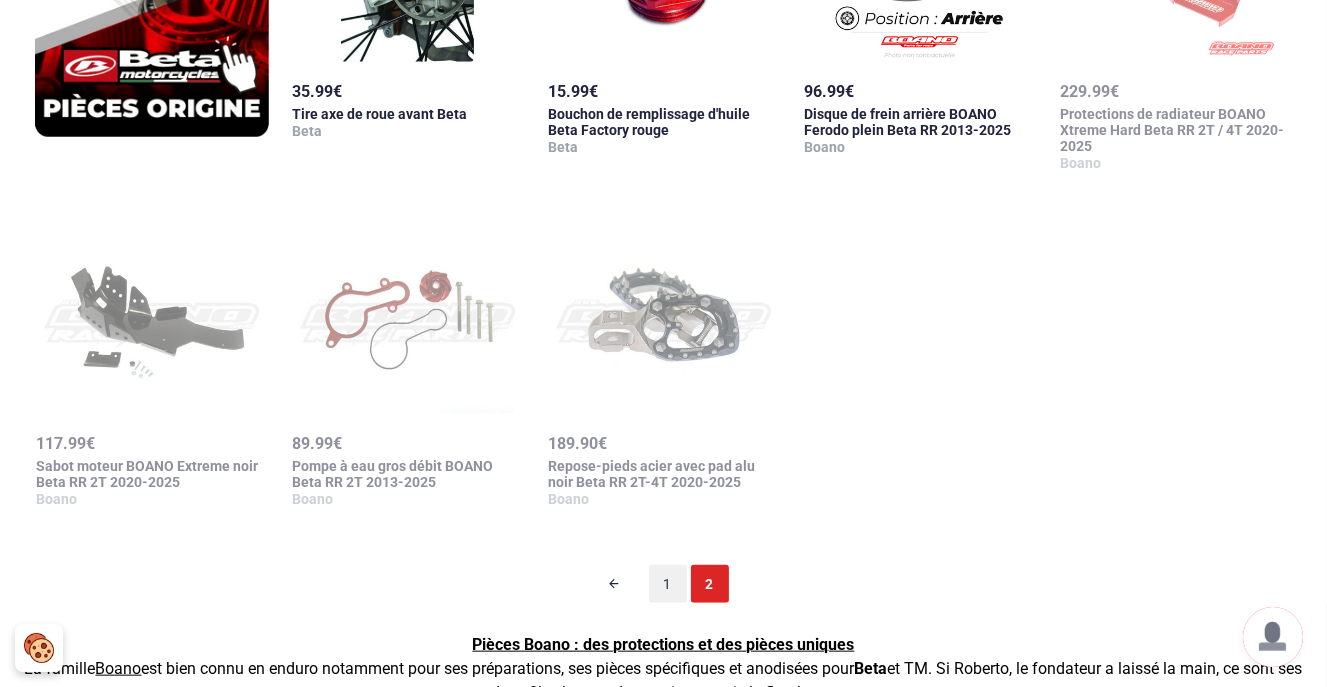 scroll, scrollTop: 1576, scrollLeft: 0, axis: vertical 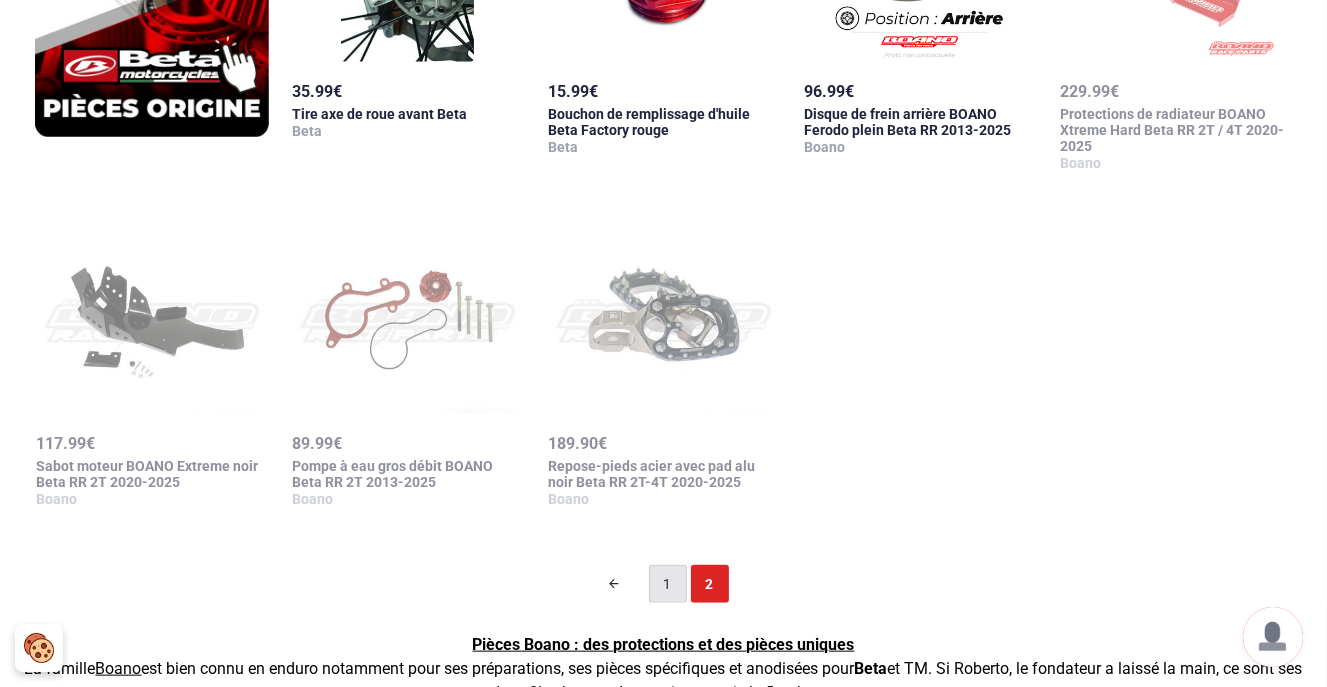 click on "1" at bounding box center (668, 584) 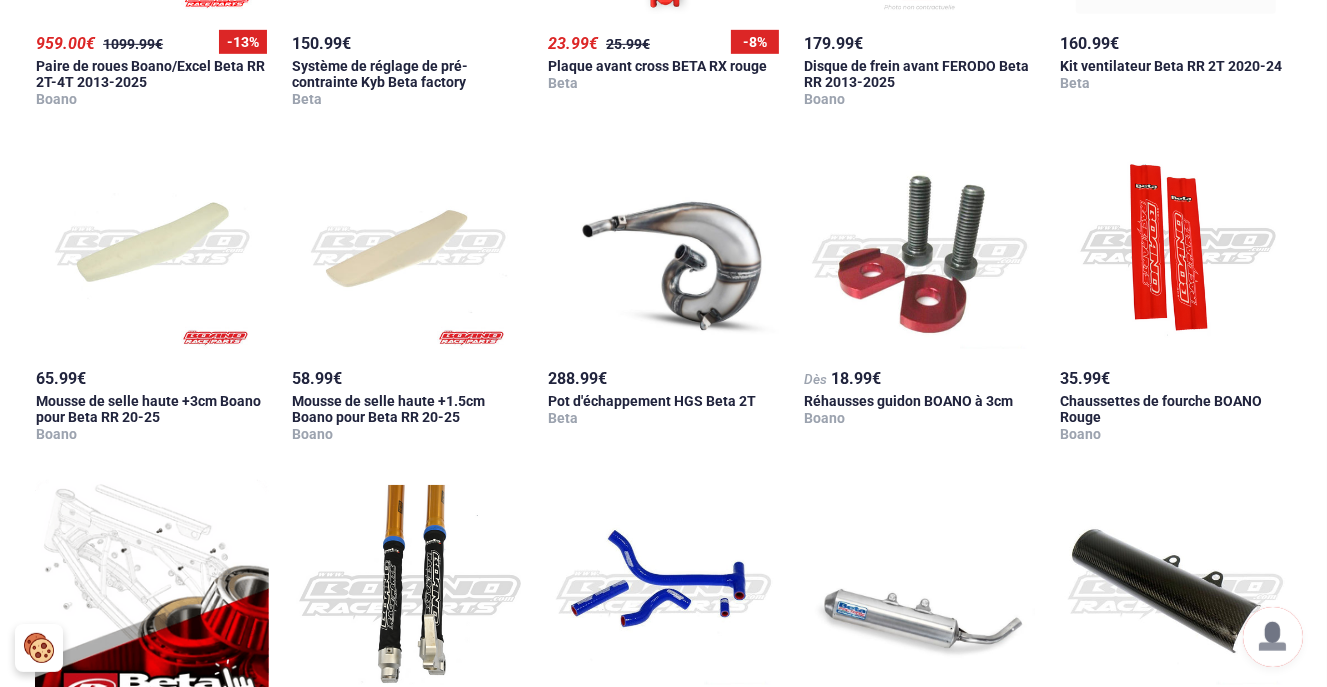 scroll, scrollTop: 1048, scrollLeft: 0, axis: vertical 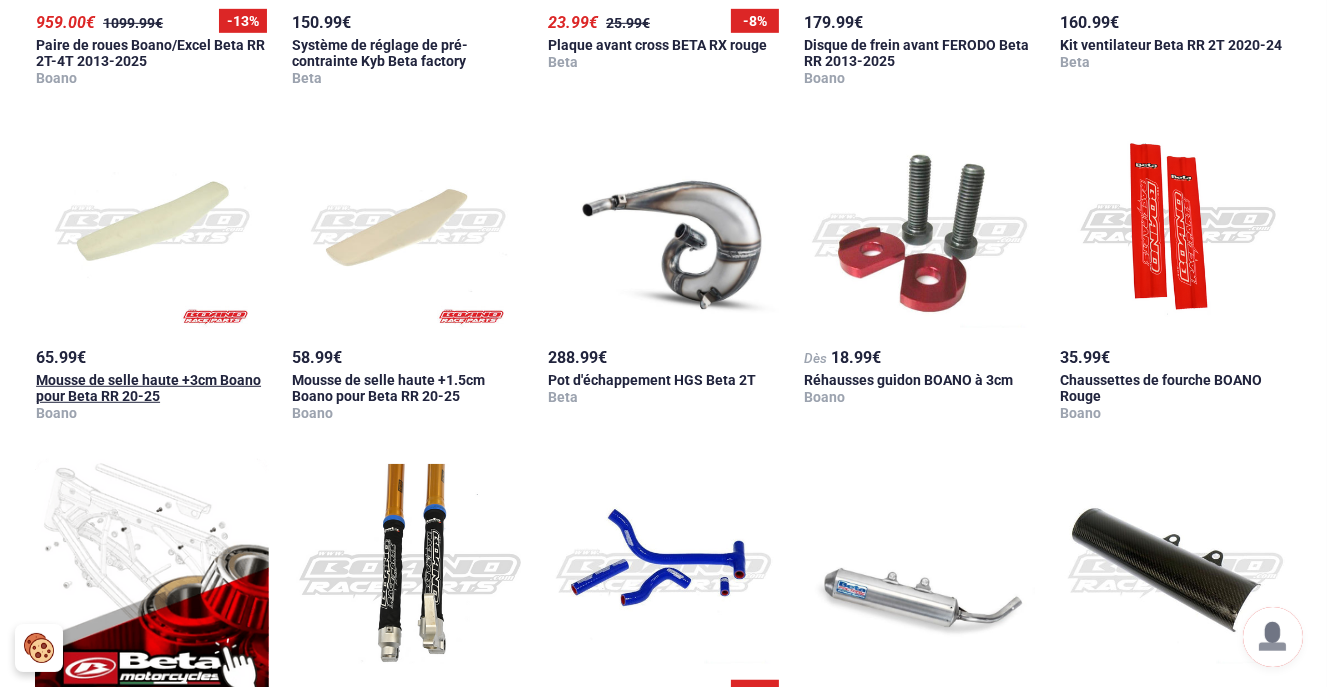 click on "Mousse de selle haute +3cm Boano pour Beta RR 20-25" at bounding box center (151, 388) 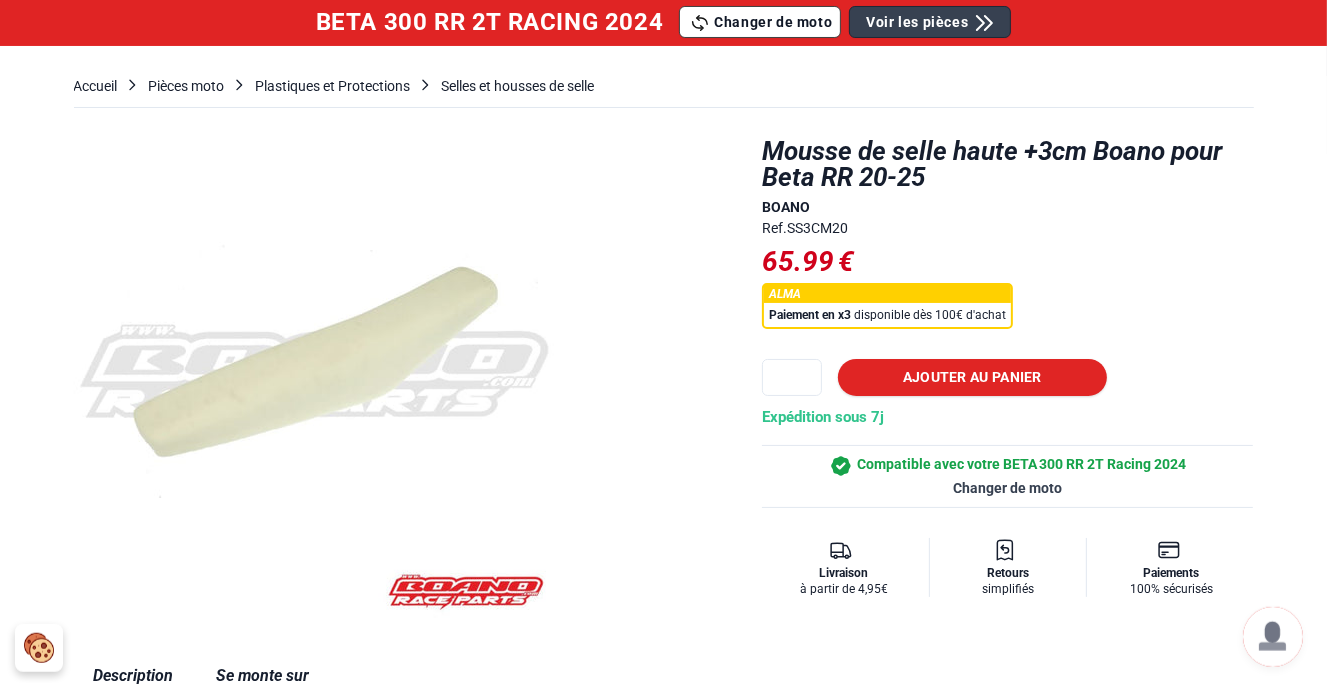 scroll, scrollTop: 0, scrollLeft: 0, axis: both 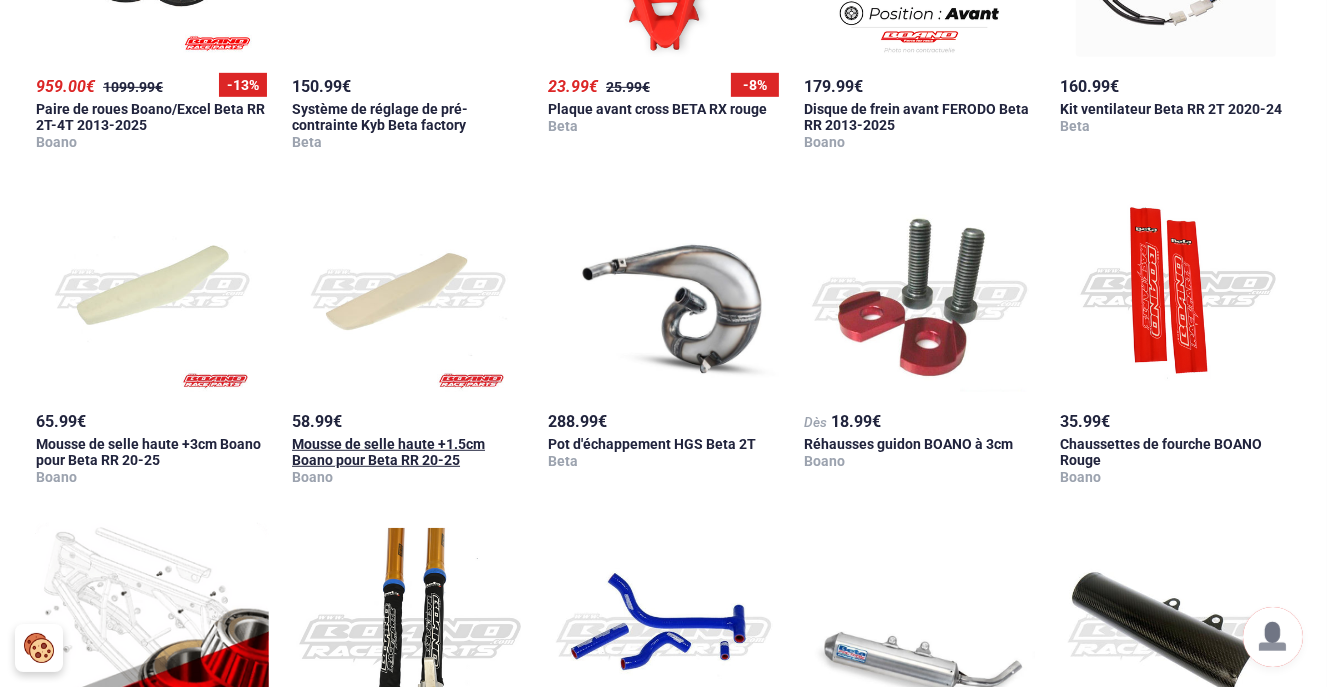click on "Mousse de selle haute +1.5cm Boano pour Beta RR 20-25" at bounding box center (388, 452) 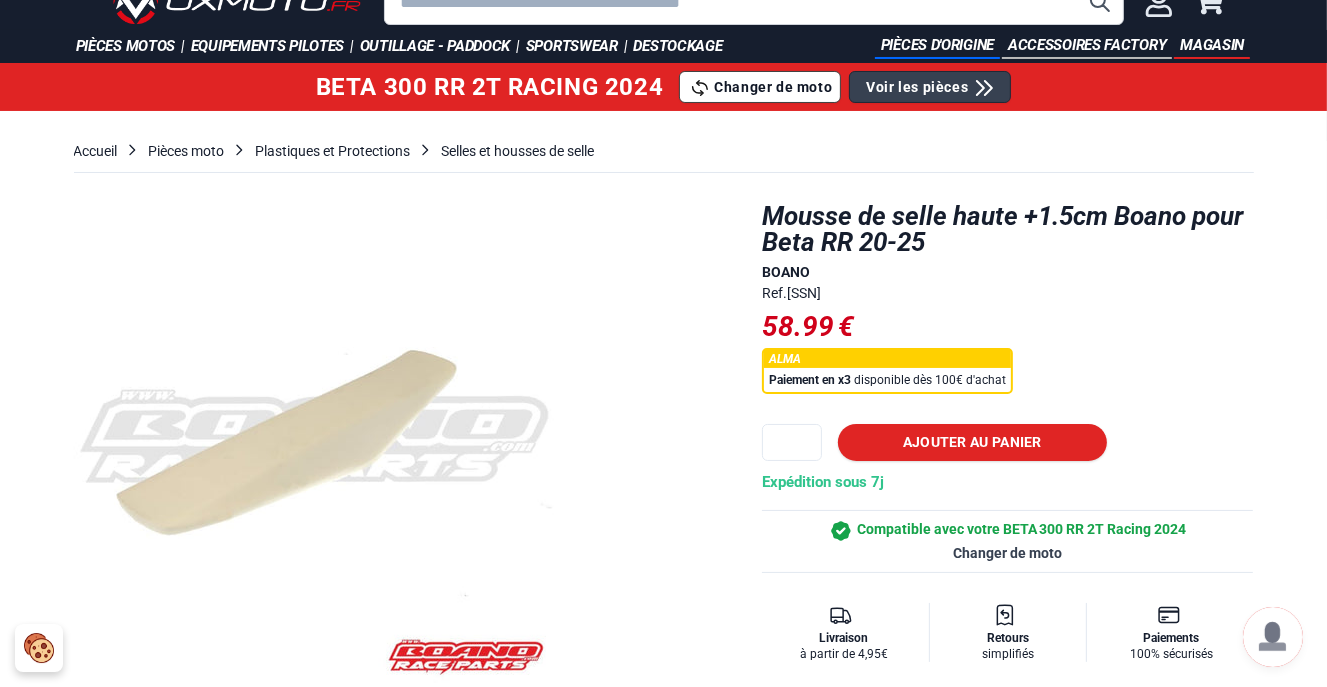 scroll, scrollTop: 0, scrollLeft: 0, axis: both 